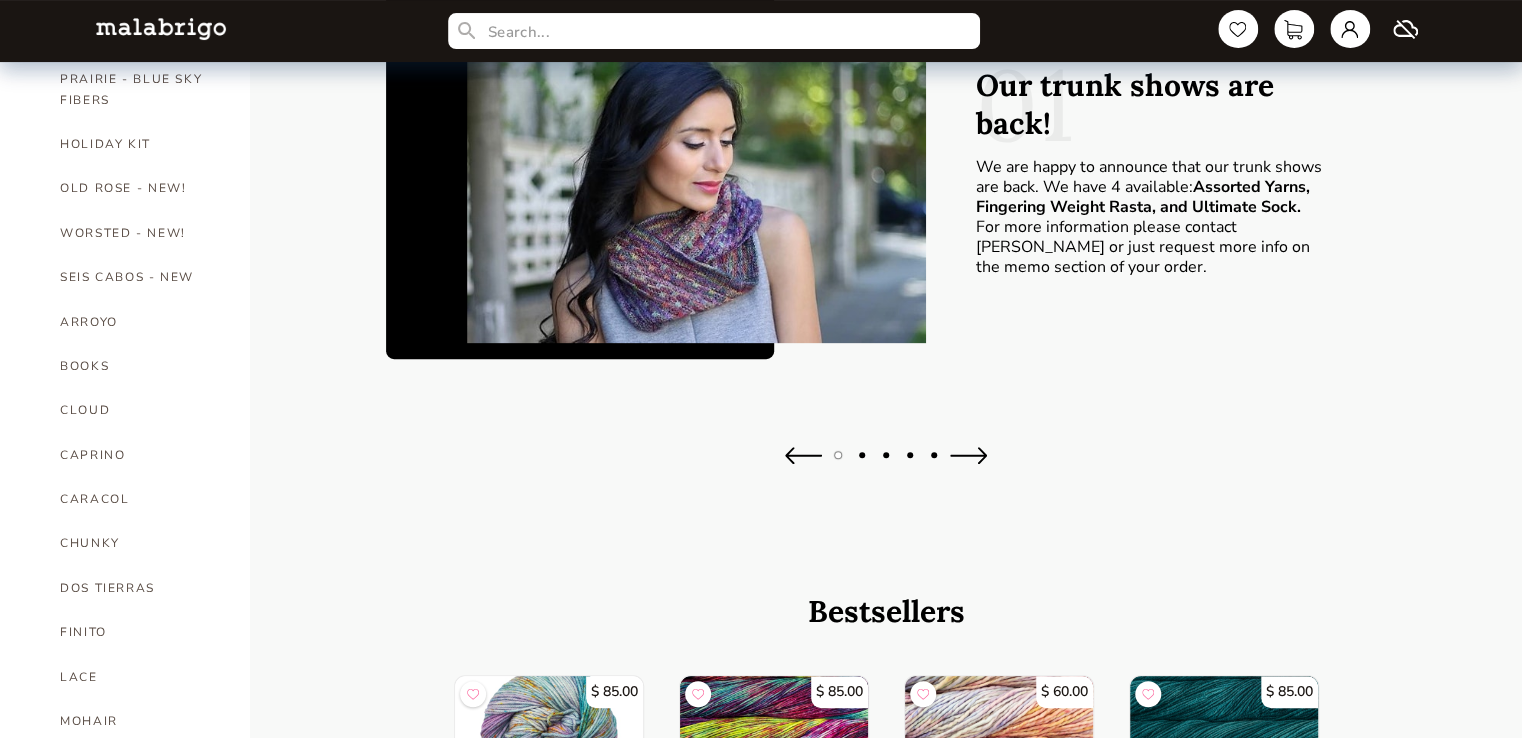 scroll, scrollTop: 200, scrollLeft: 0, axis: vertical 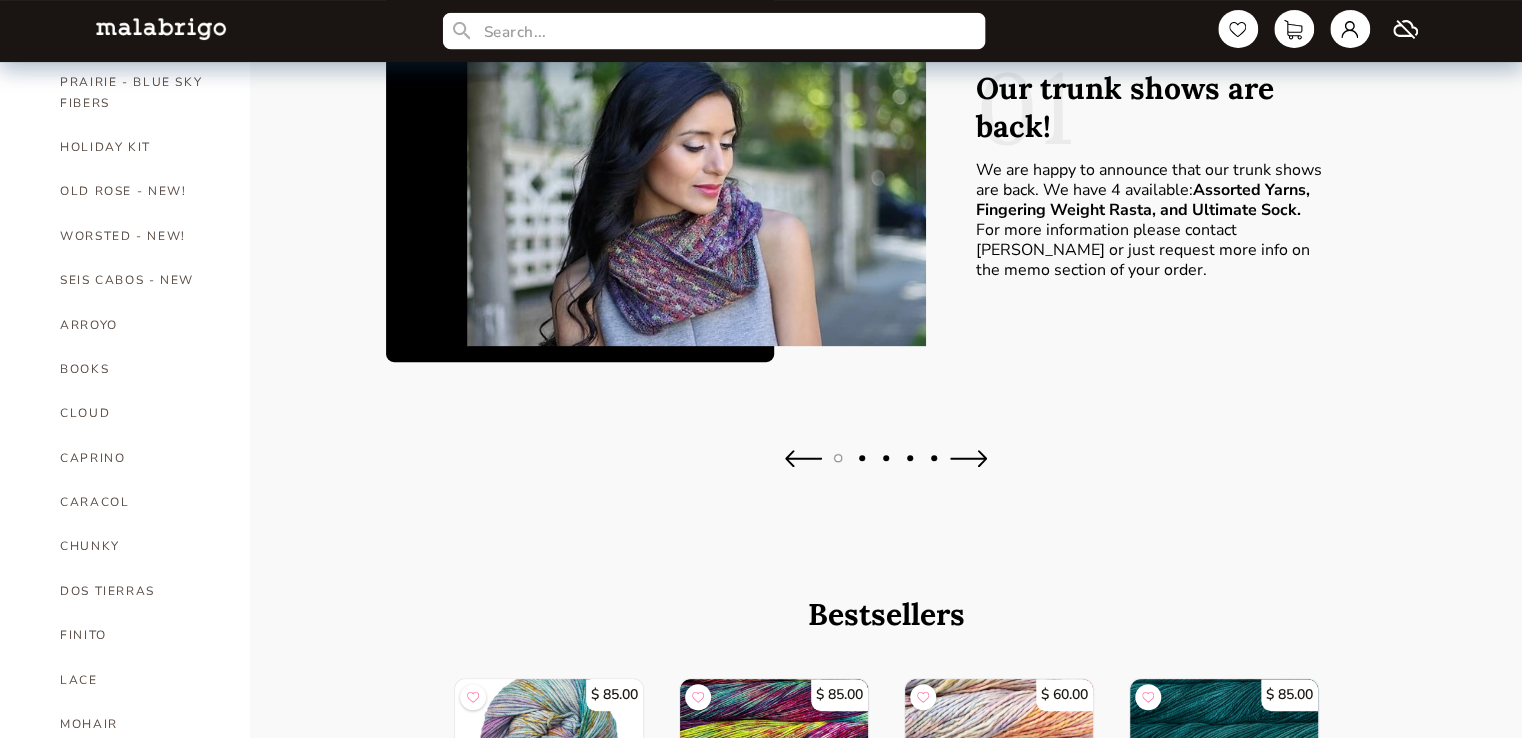 click at bounding box center (714, 31) 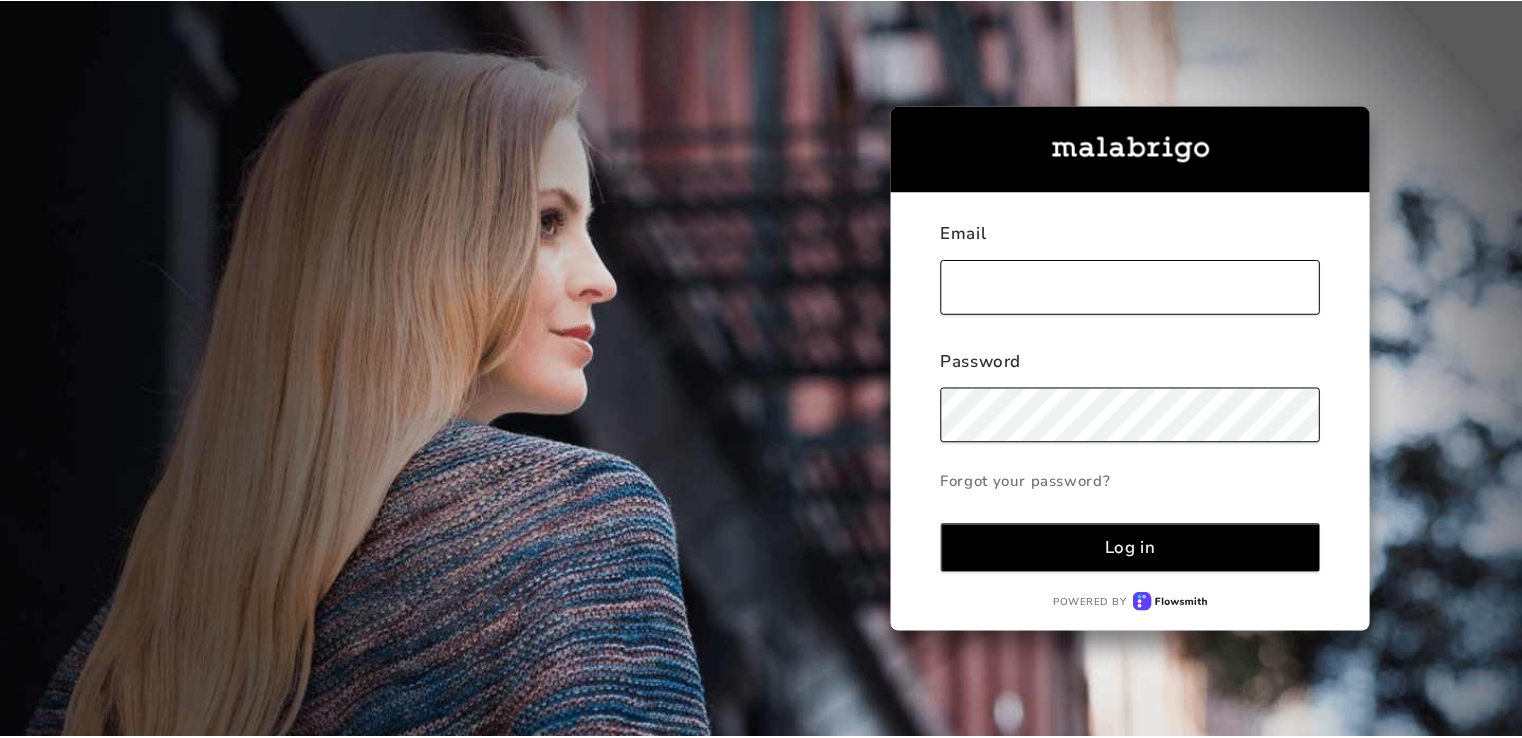 scroll, scrollTop: 0, scrollLeft: 0, axis: both 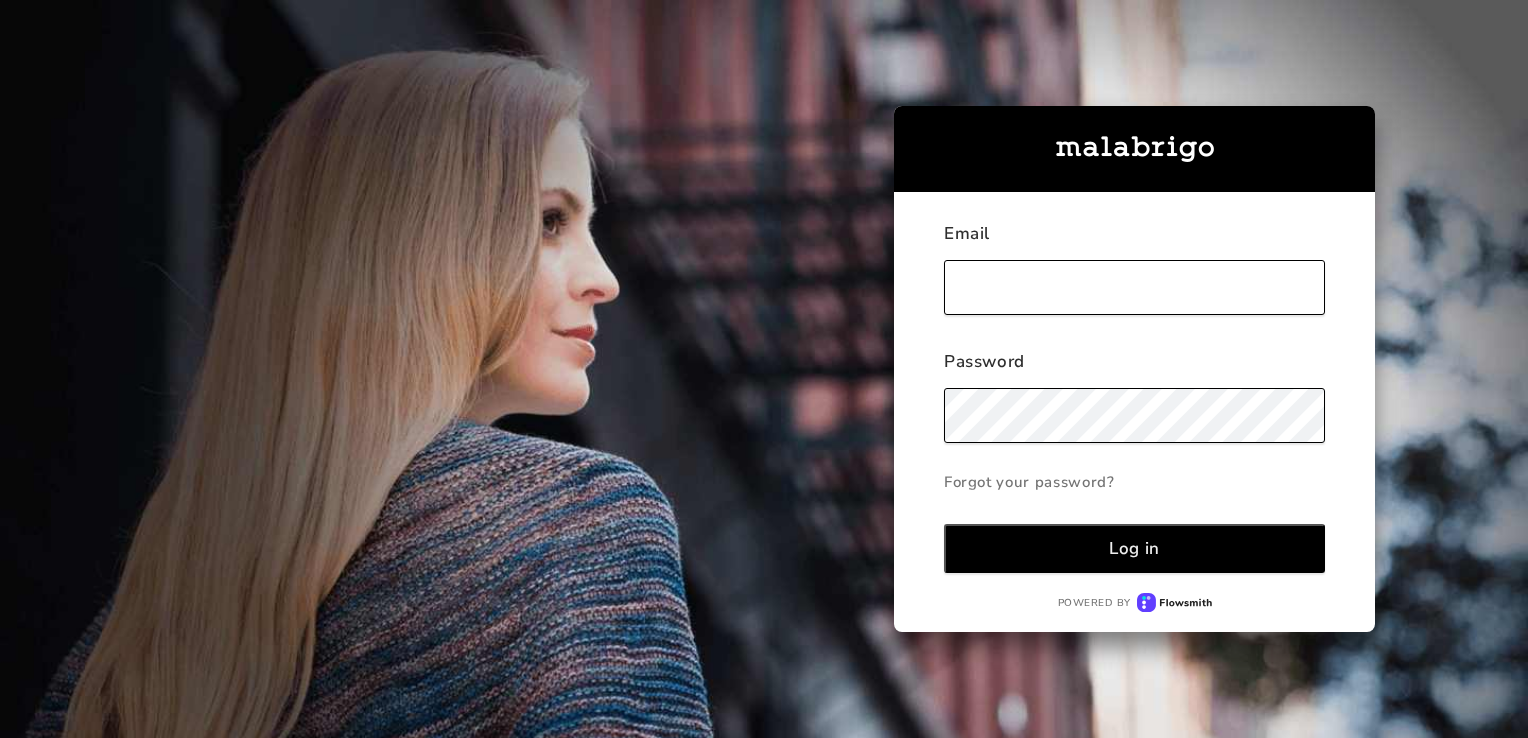 type on "ovejita324@yahoo.com" 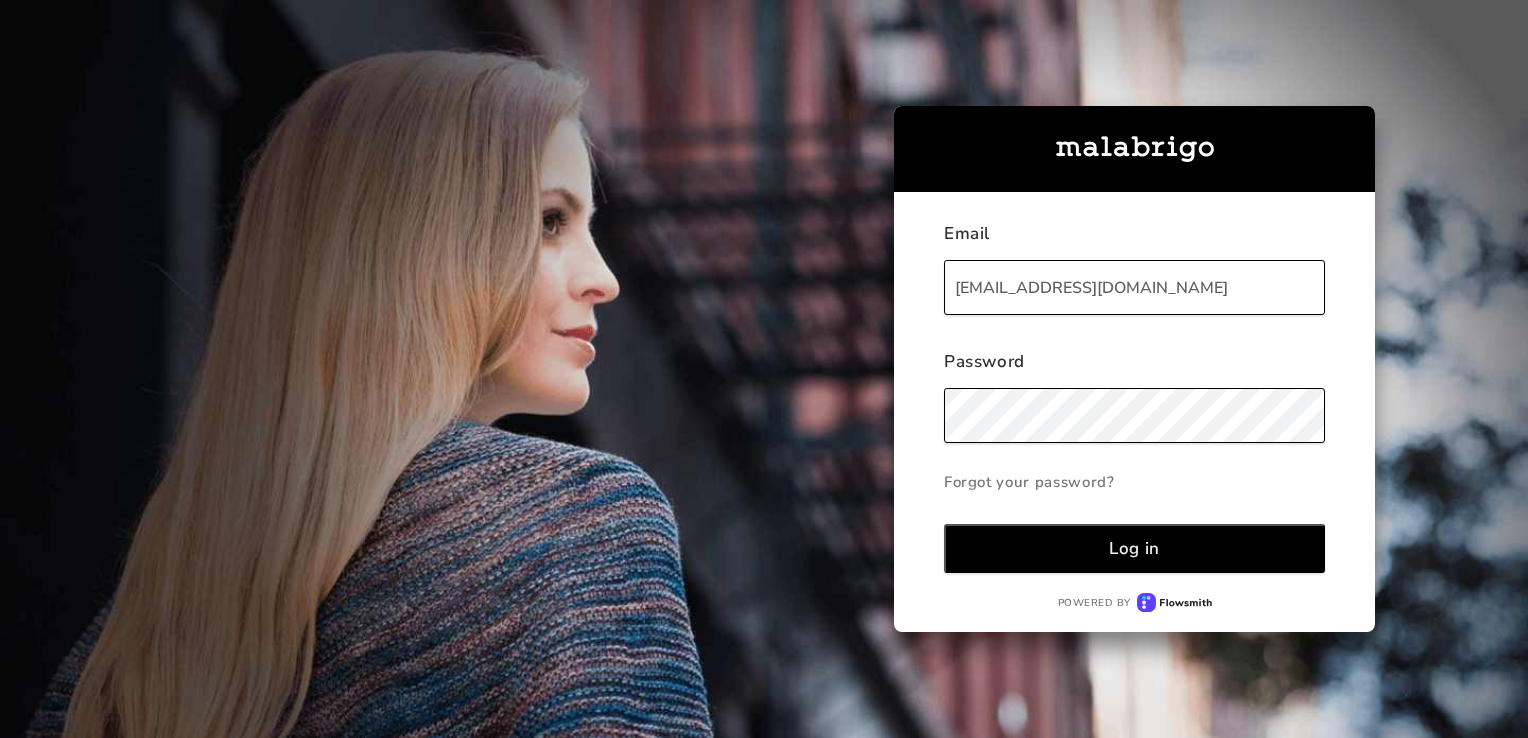 click on "Log in" at bounding box center [1134, 548] 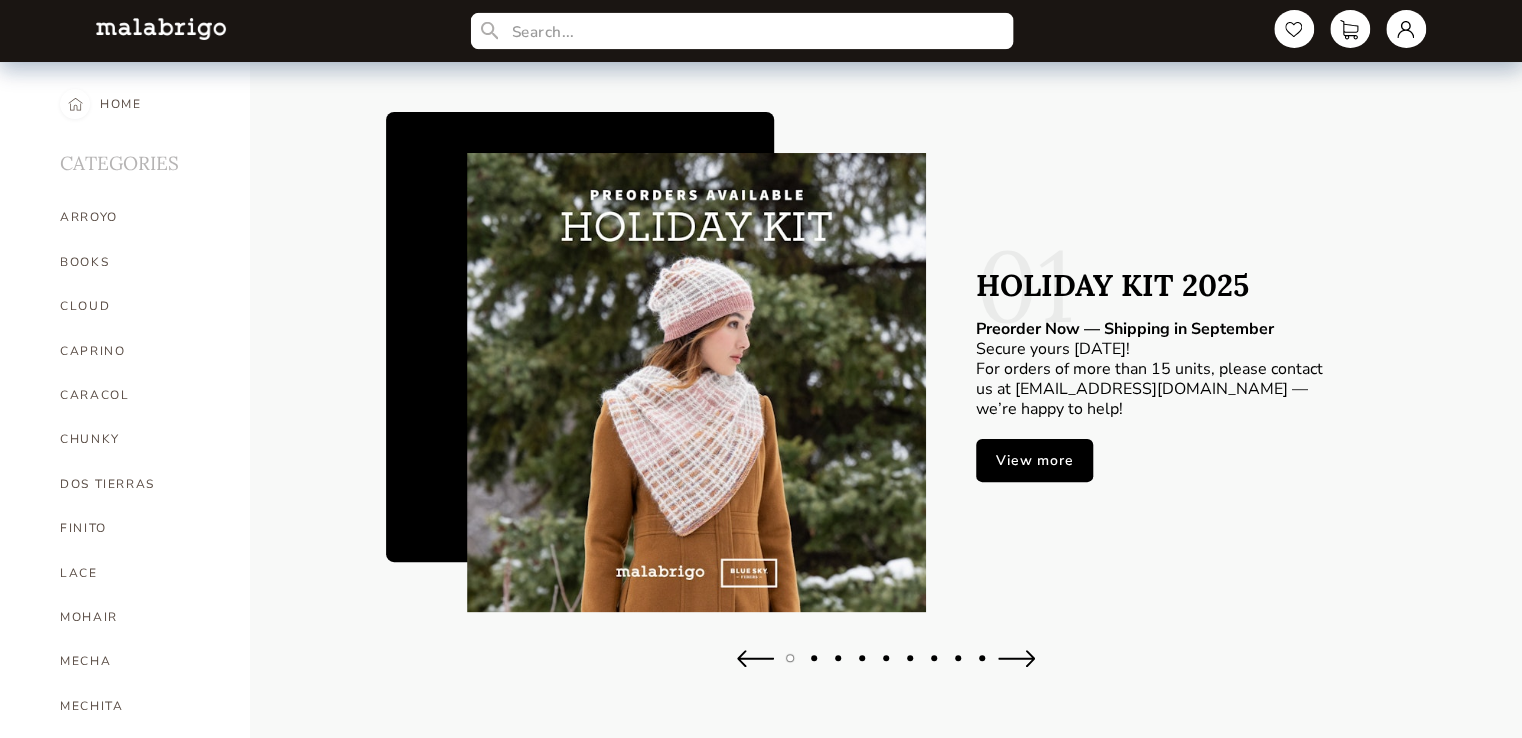 click at bounding box center [742, 31] 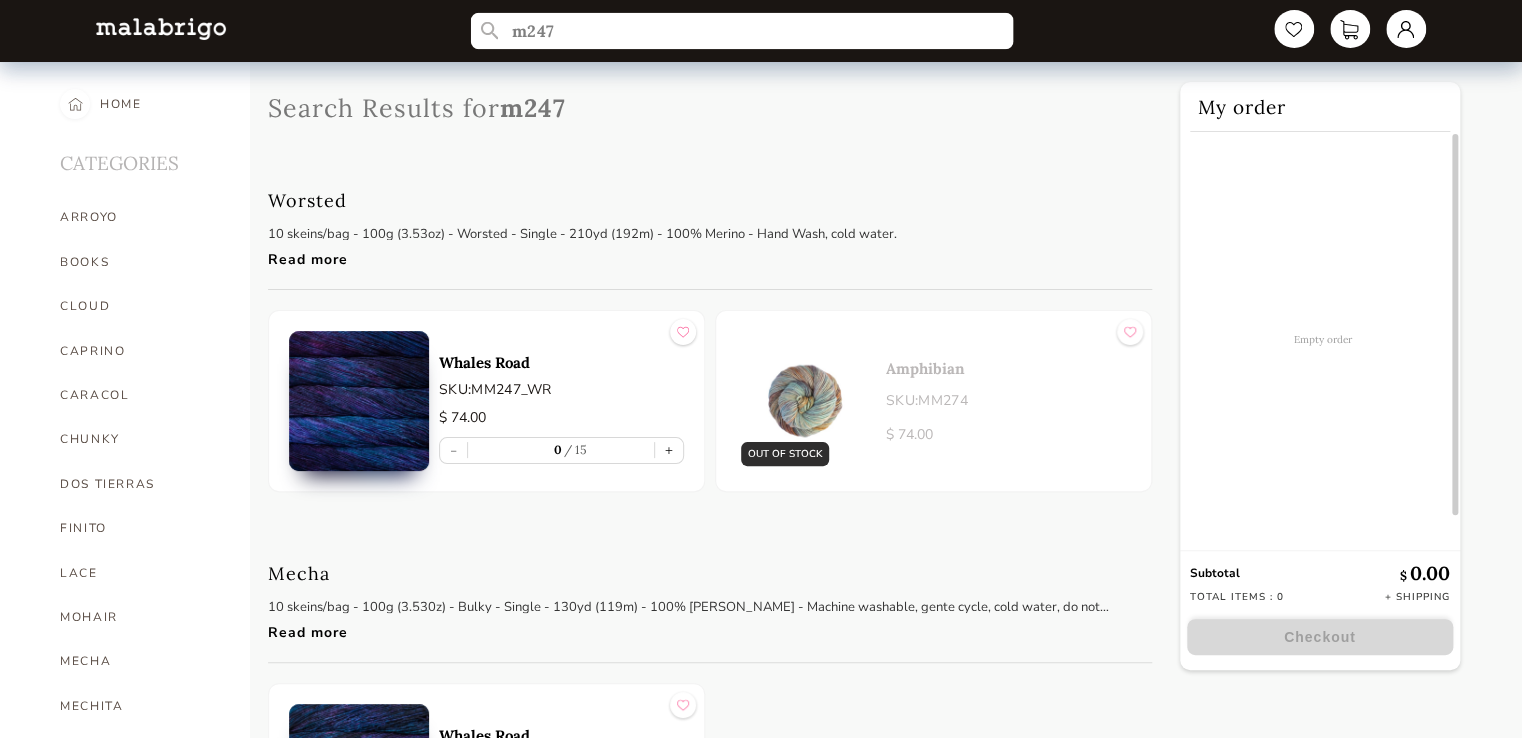 type on "m247" 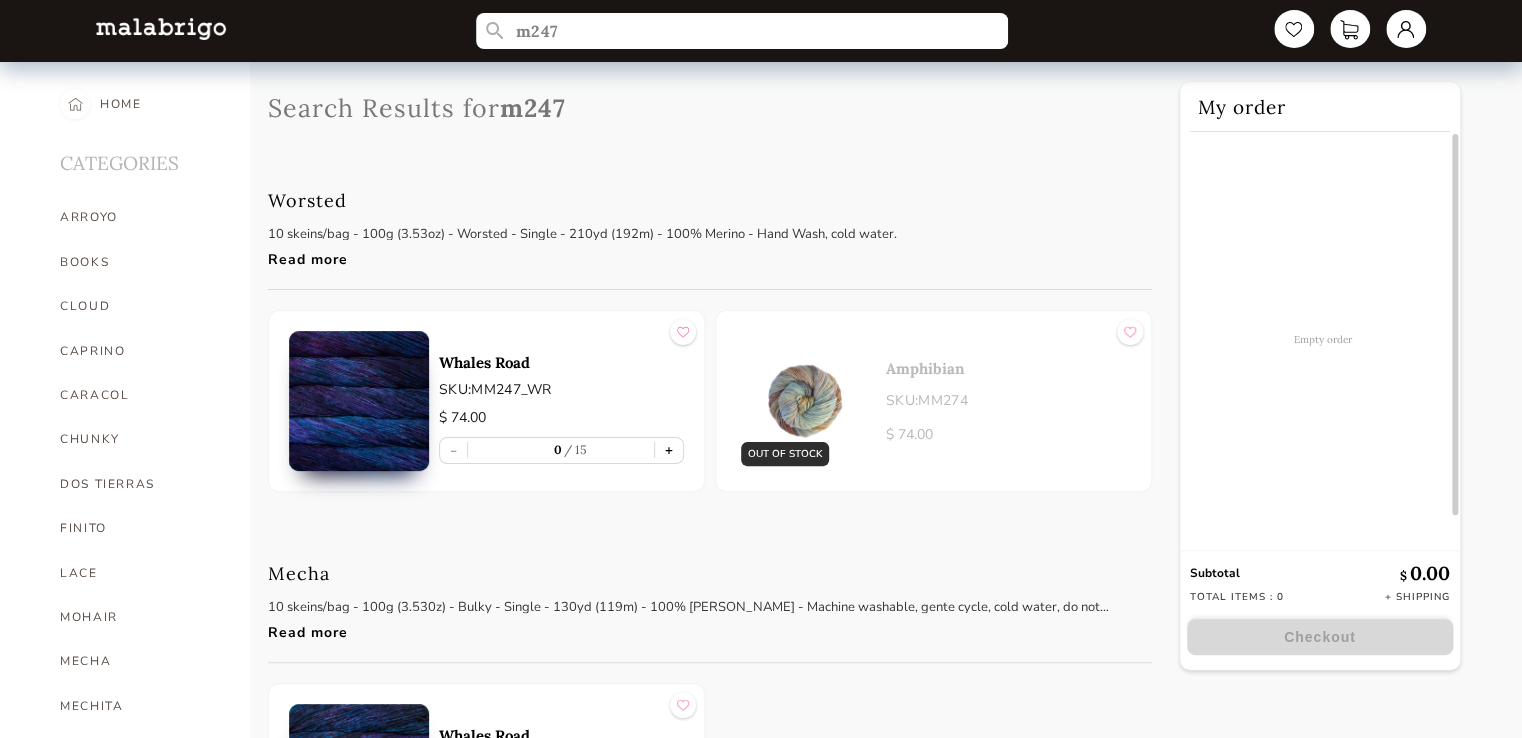 click on "+" at bounding box center (669, 450) 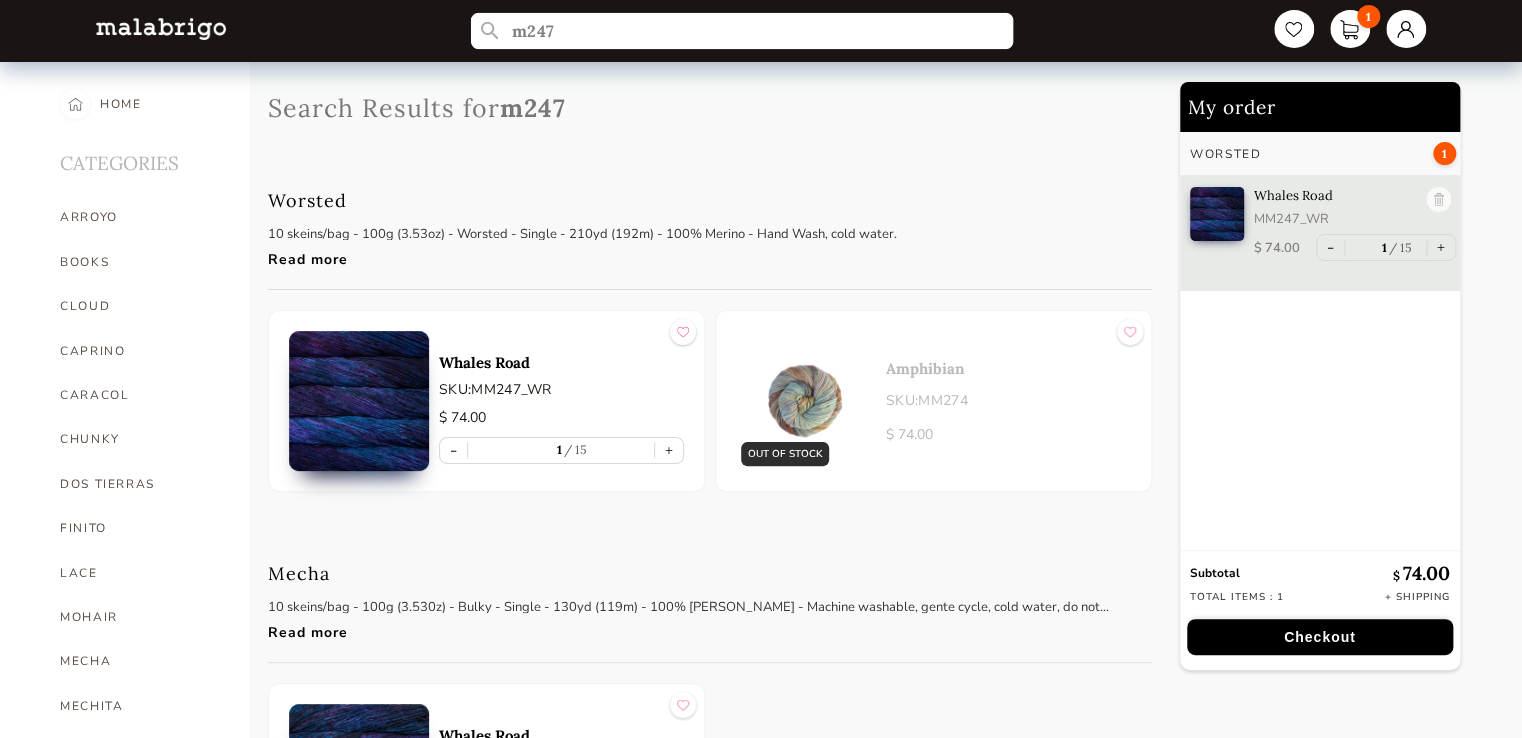 drag, startPoint x: 578, startPoint y: 31, endPoint x: 499, endPoint y: 38, distance: 79.30952 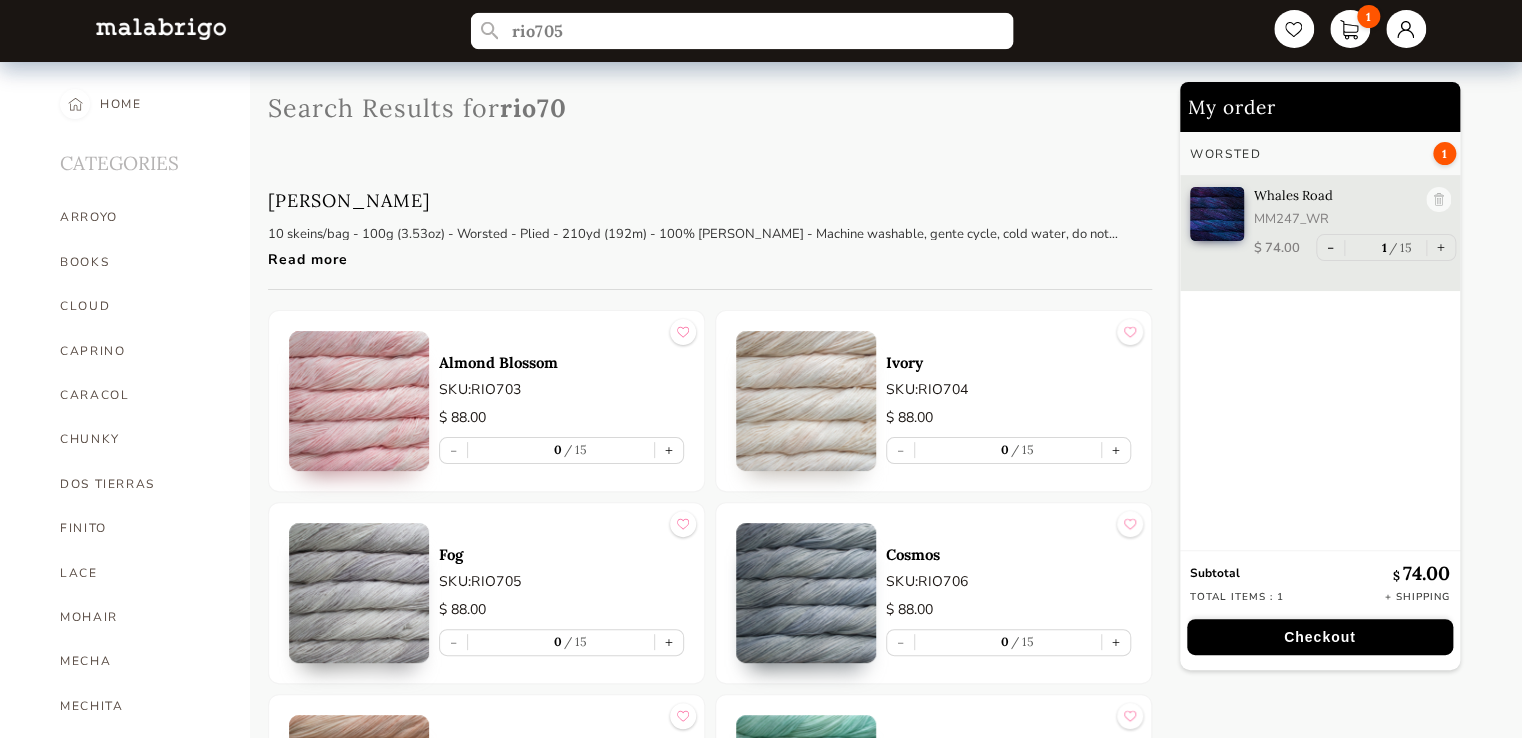 type on "rio705" 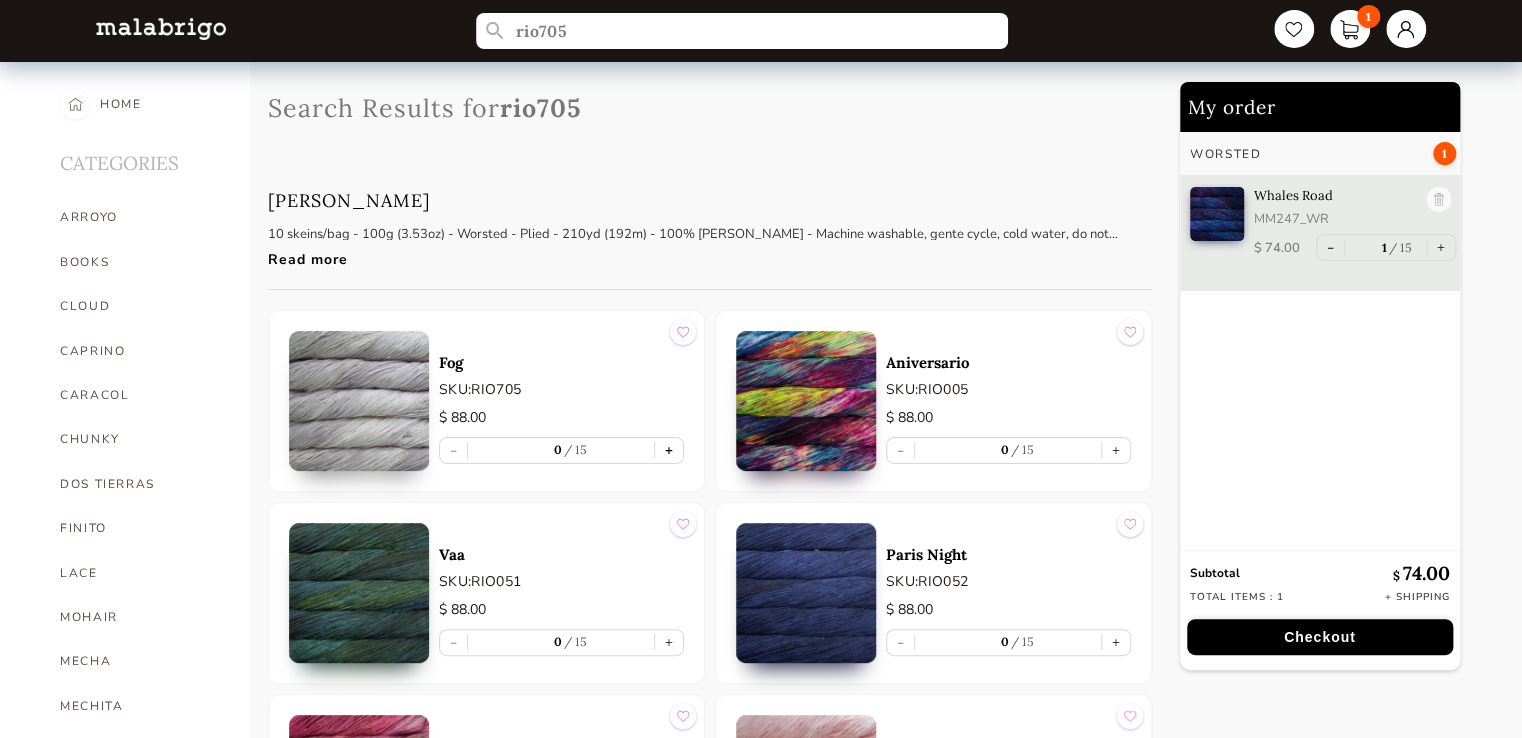 click on "+" at bounding box center [669, 450] 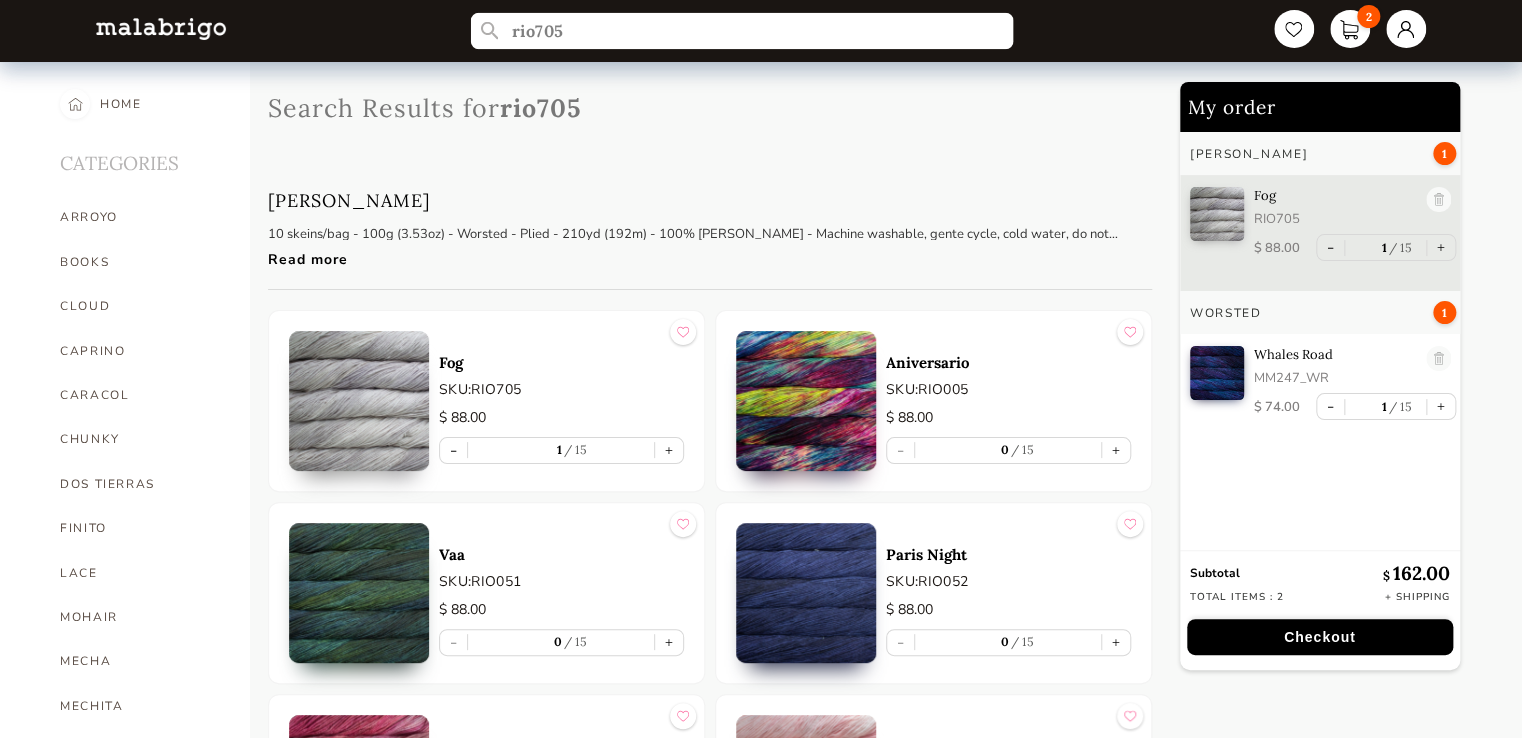 click on "rio705" at bounding box center [742, 31] 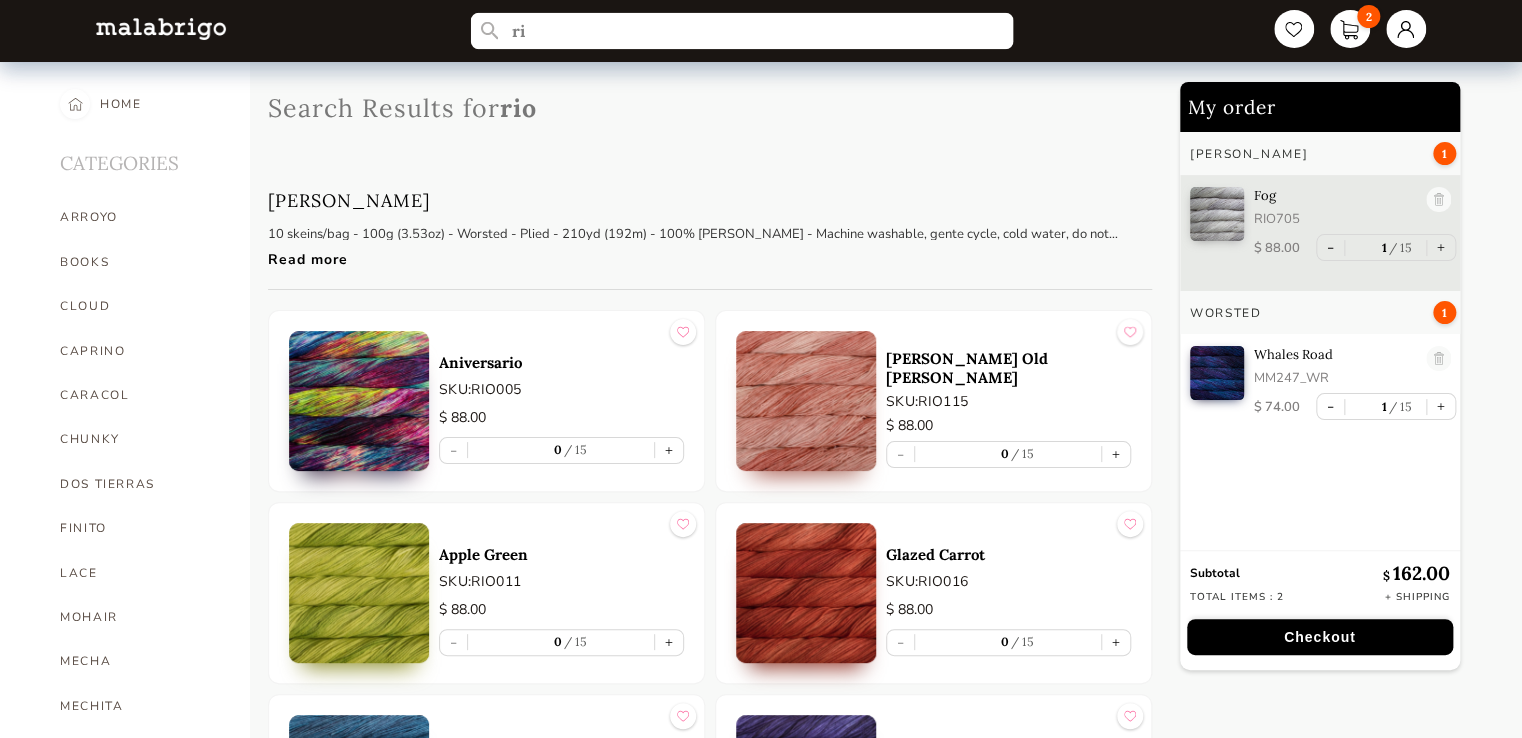 type on "r" 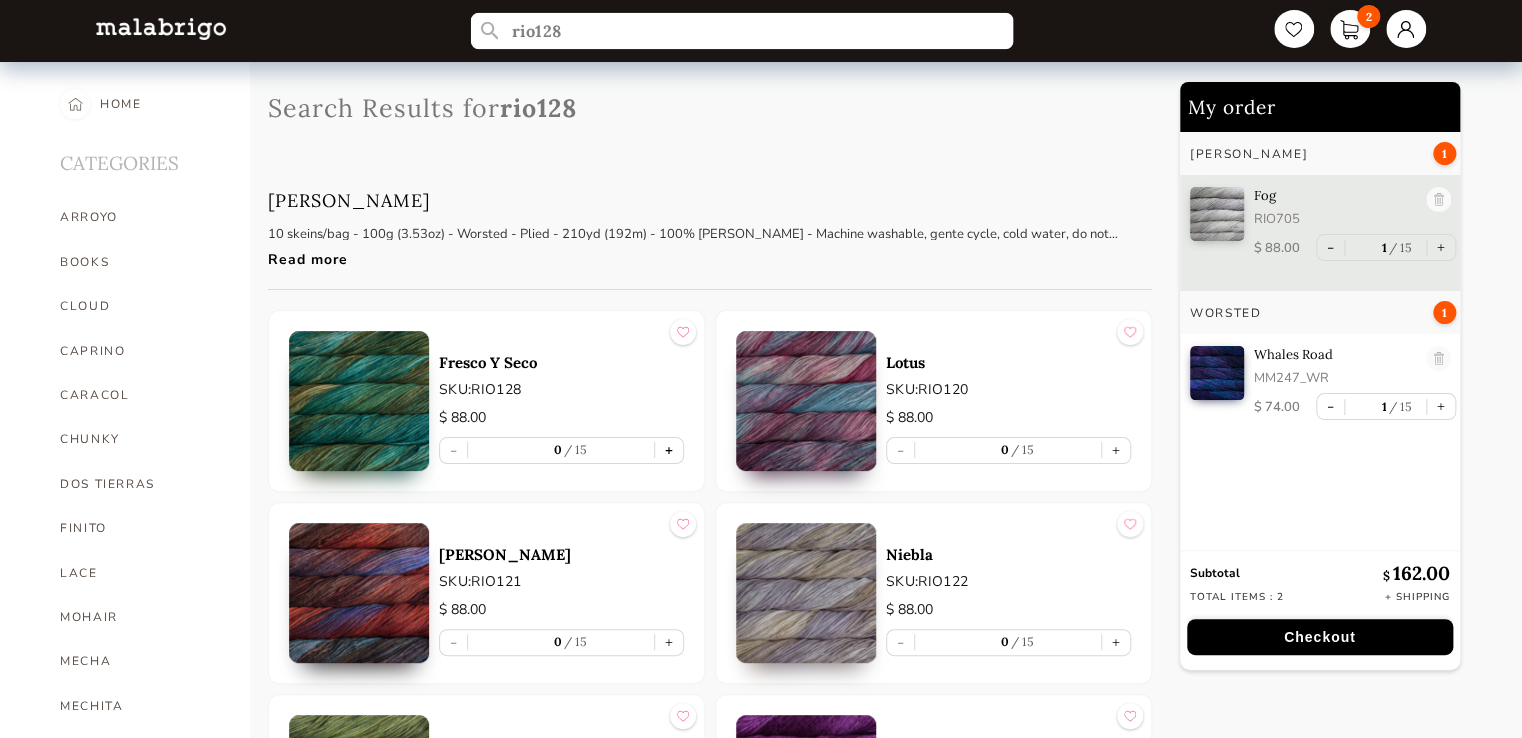 type on "rio128" 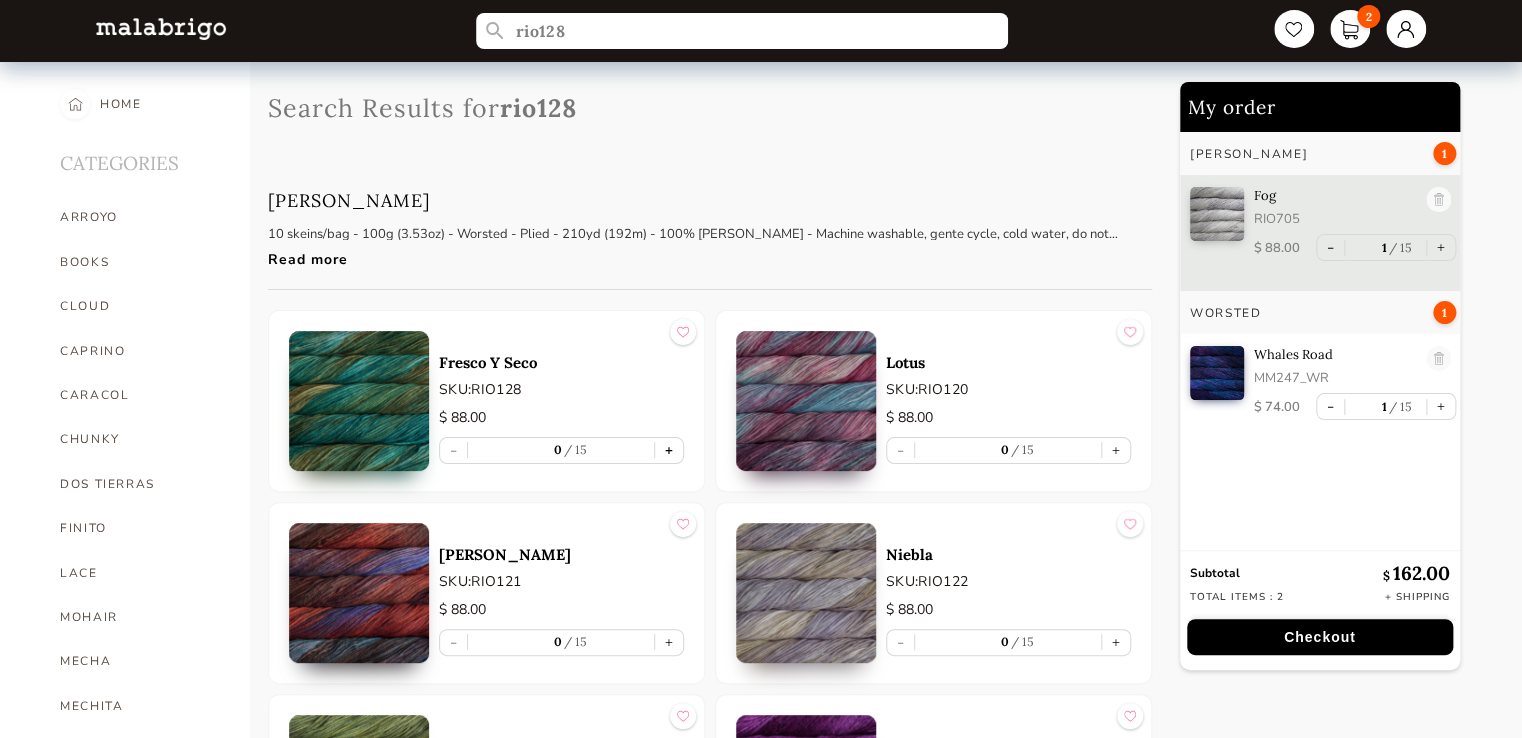 click on "+" at bounding box center [669, 450] 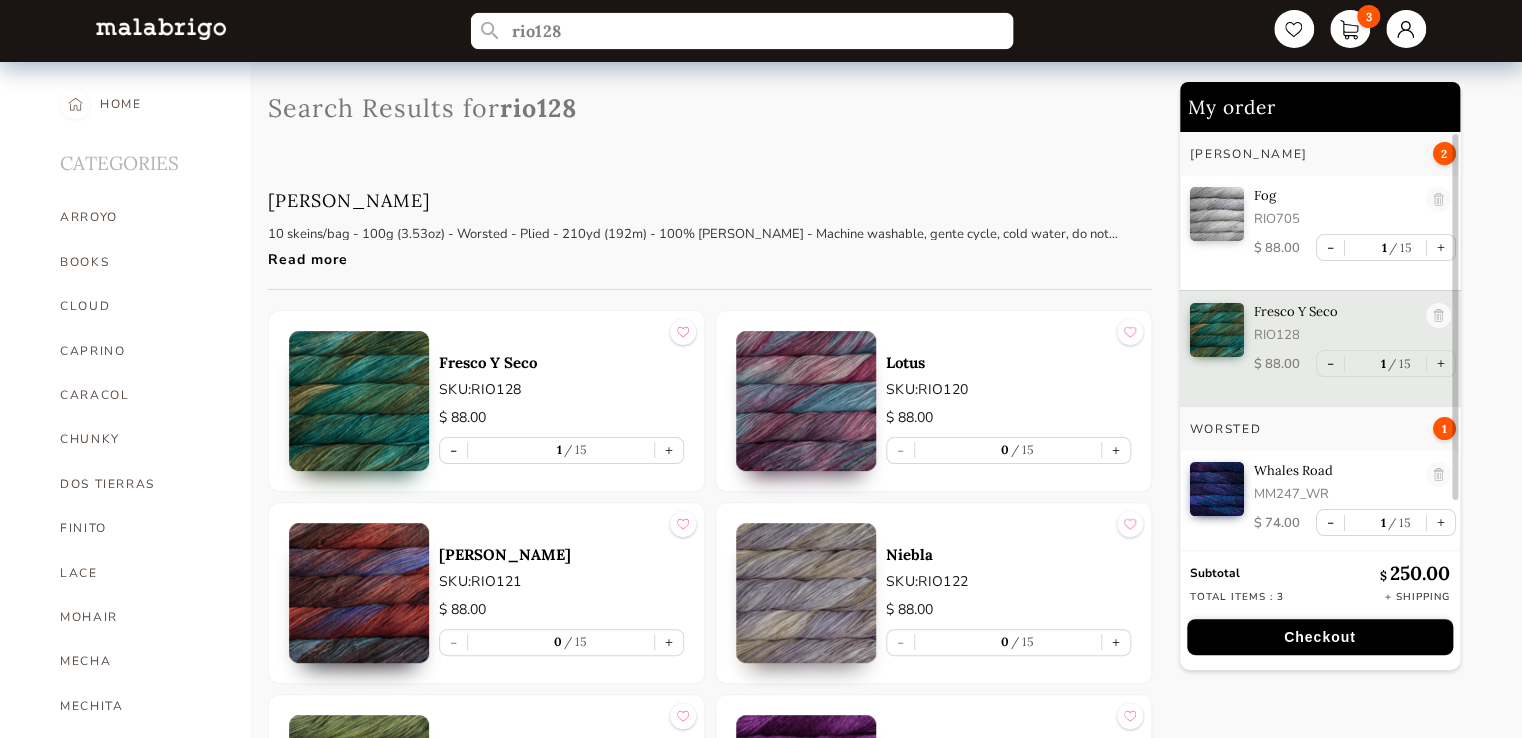 click on "rio128" at bounding box center (742, 31) 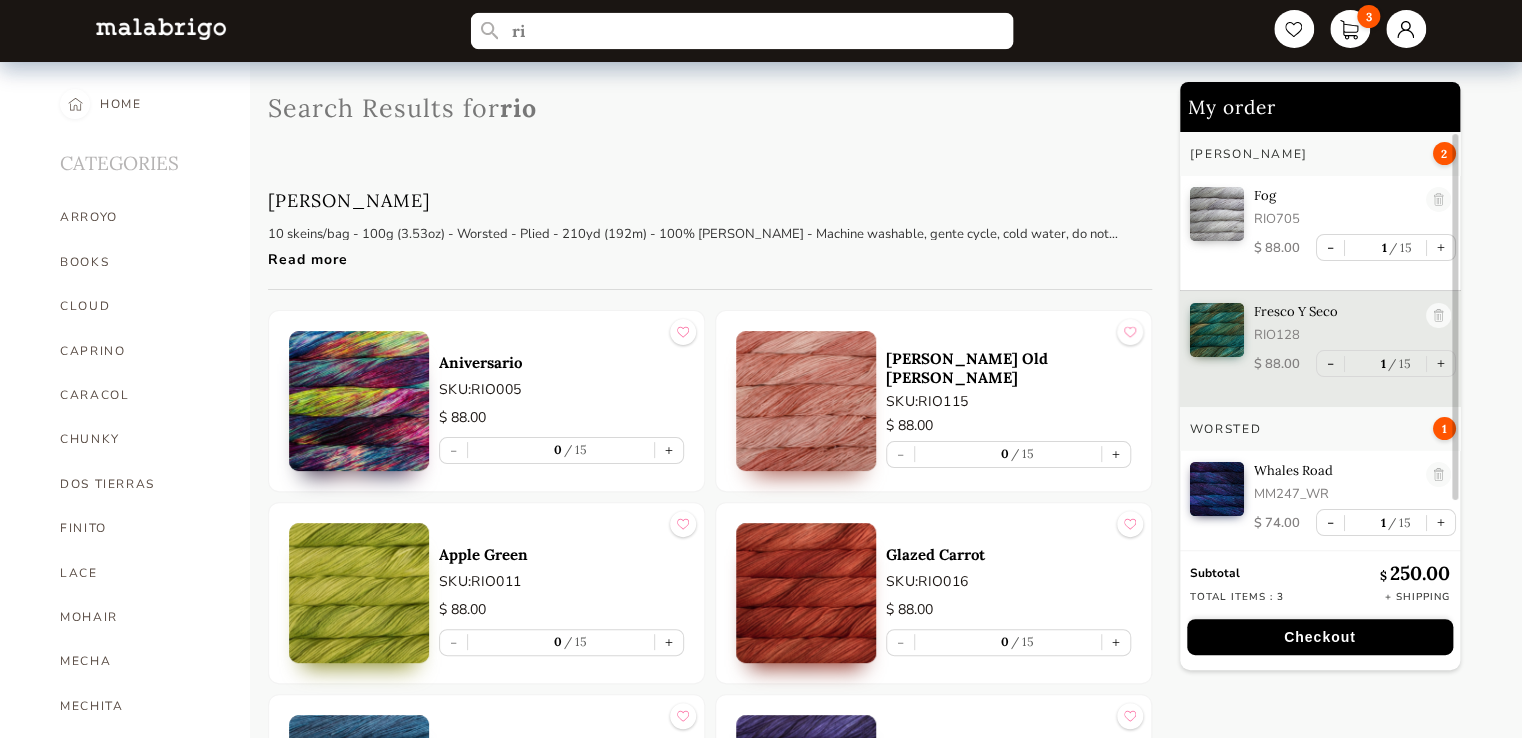 type on "r" 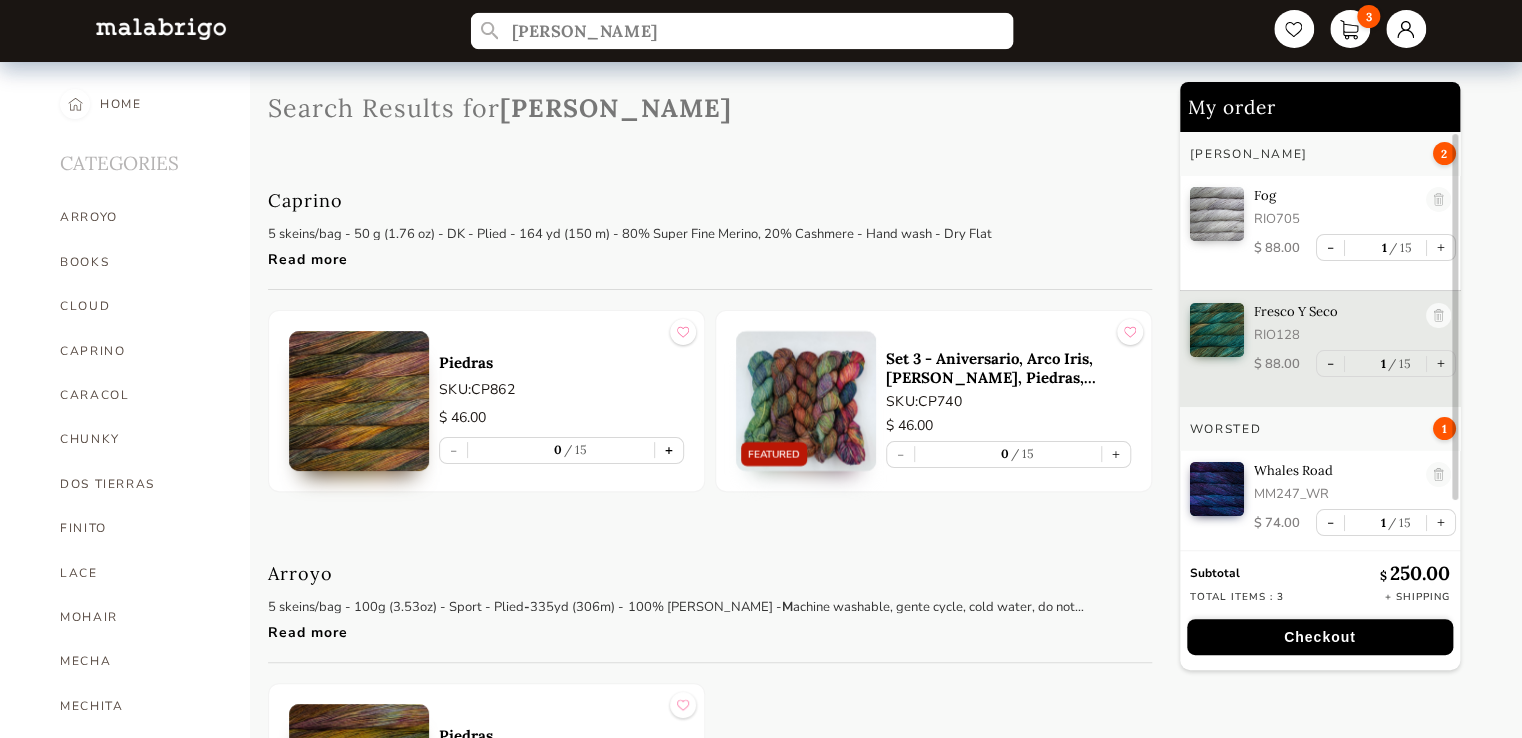type on "piedra" 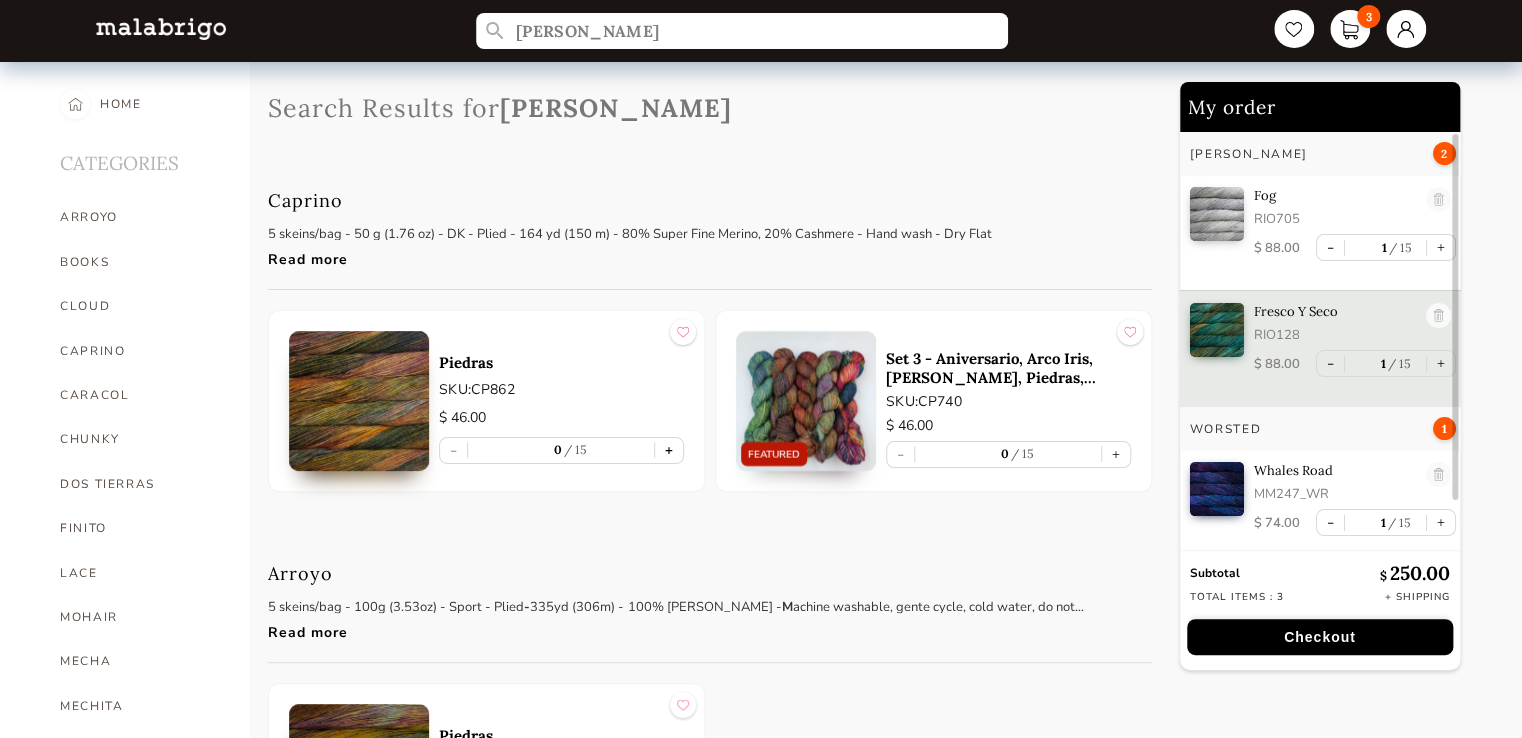 click on "+" at bounding box center [669, 450] 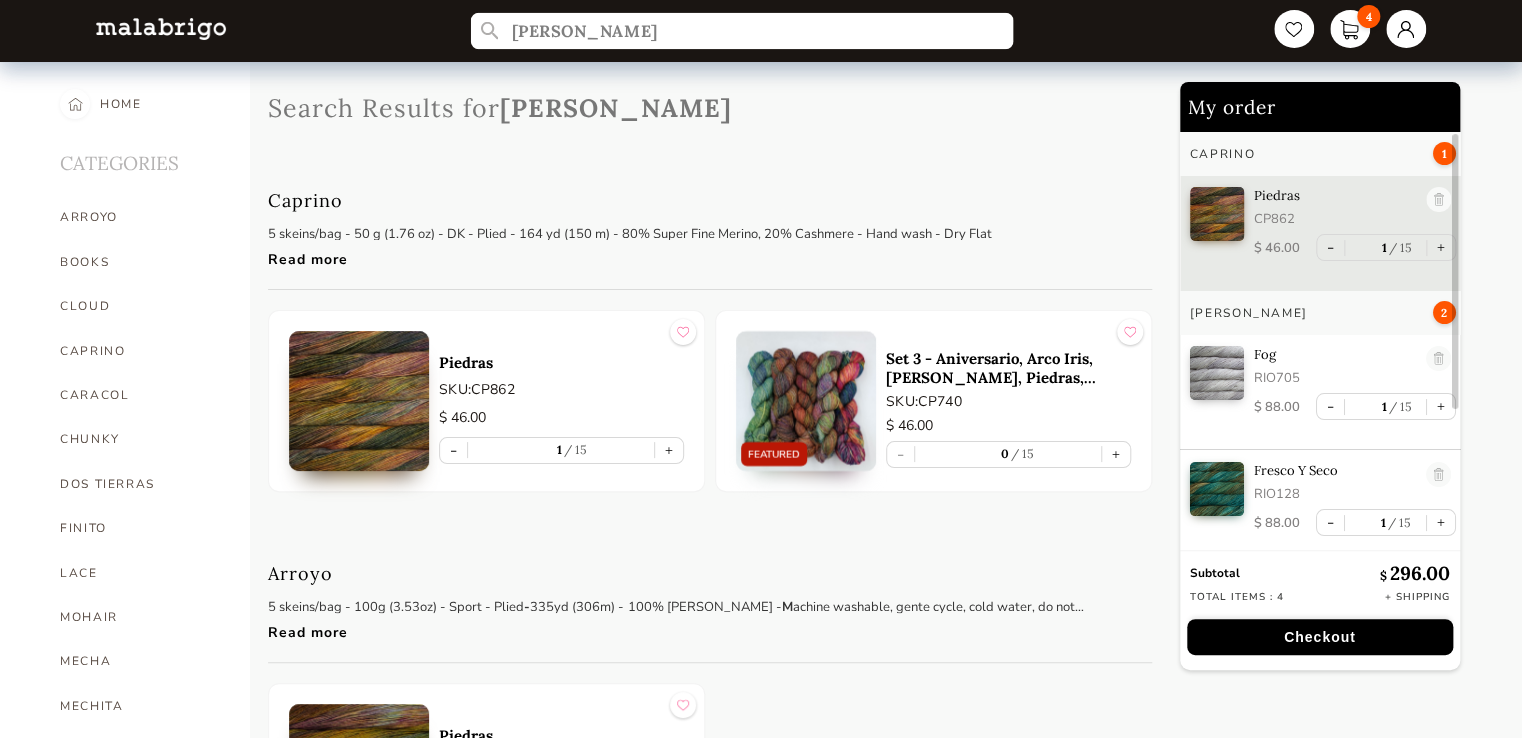 click on "piedra" at bounding box center [742, 31] 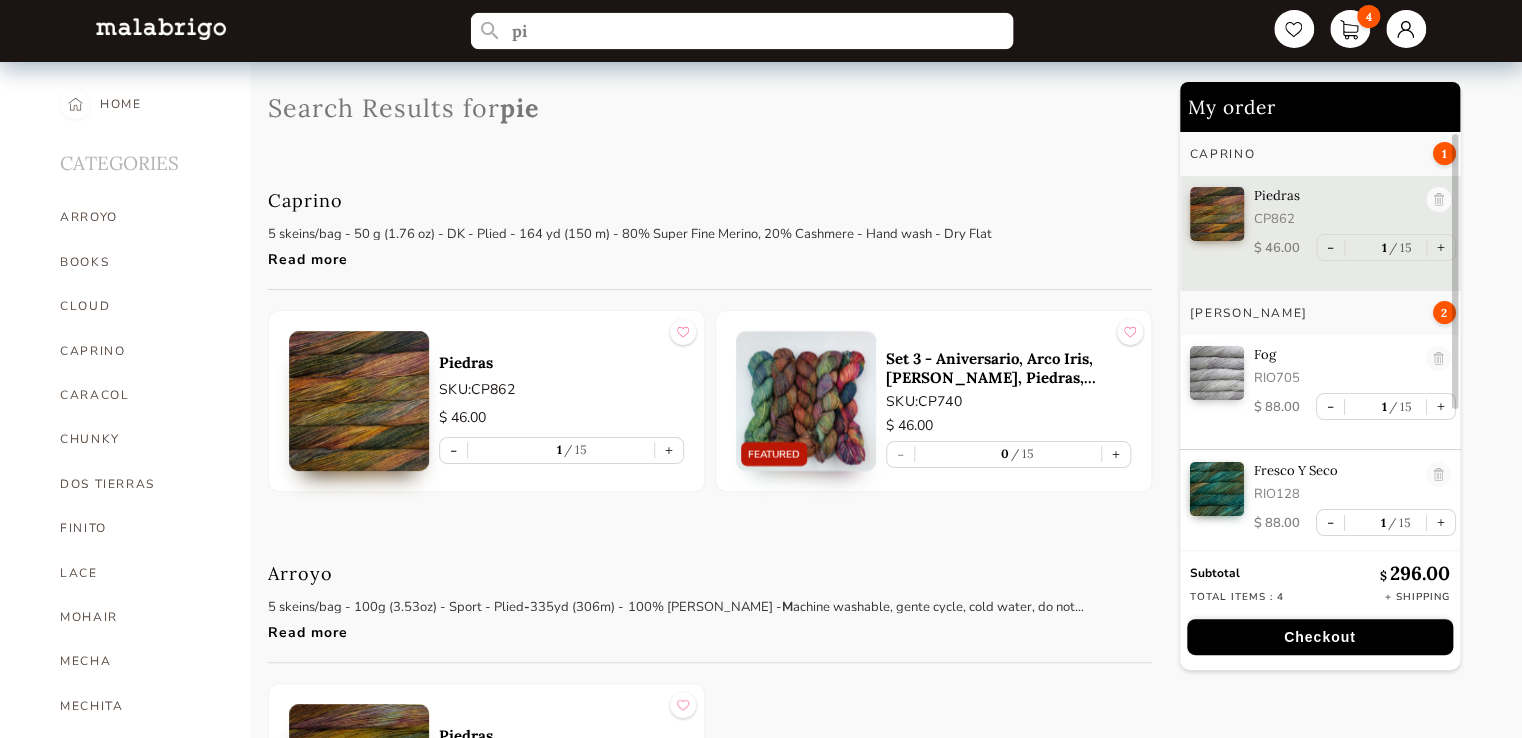 type on "p" 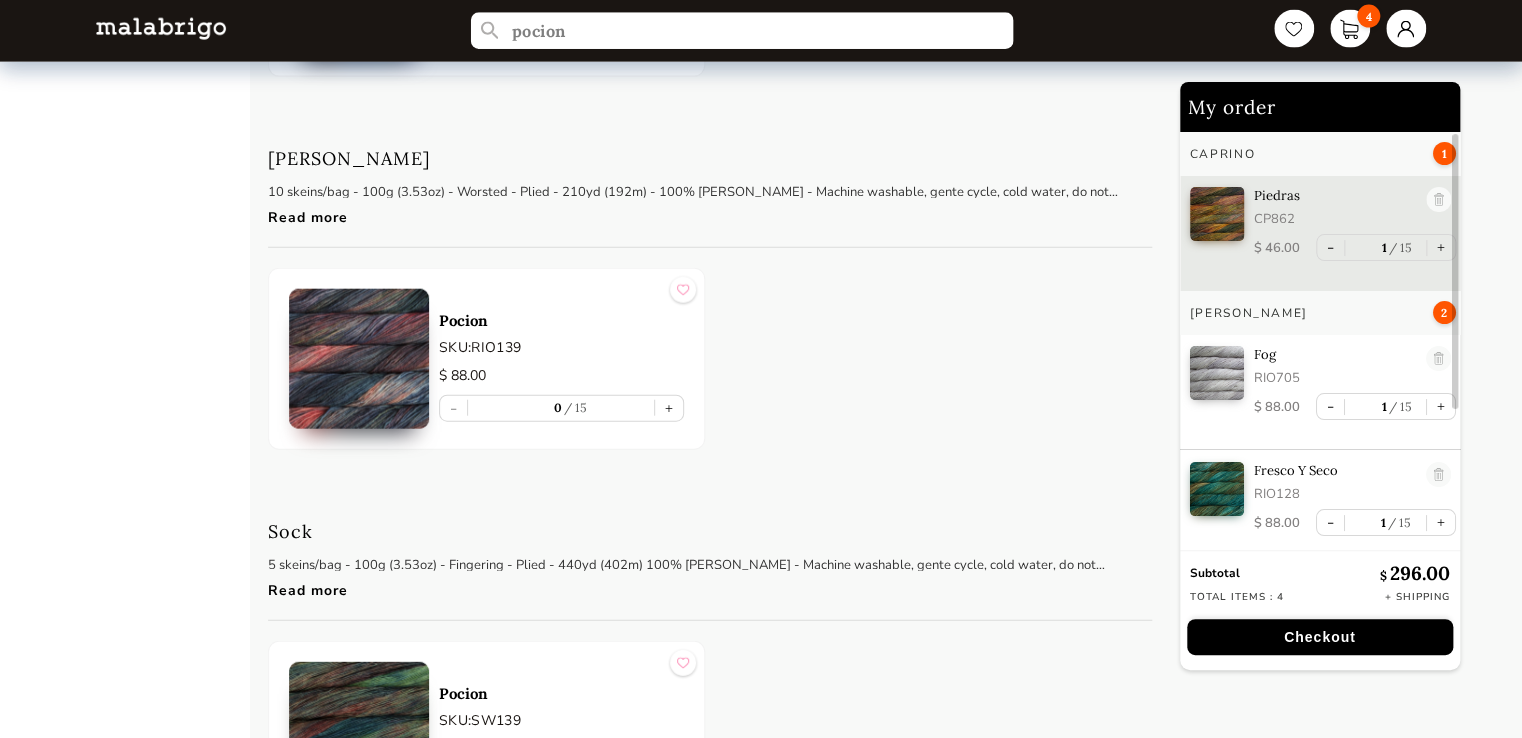 scroll, scrollTop: 2300, scrollLeft: 0, axis: vertical 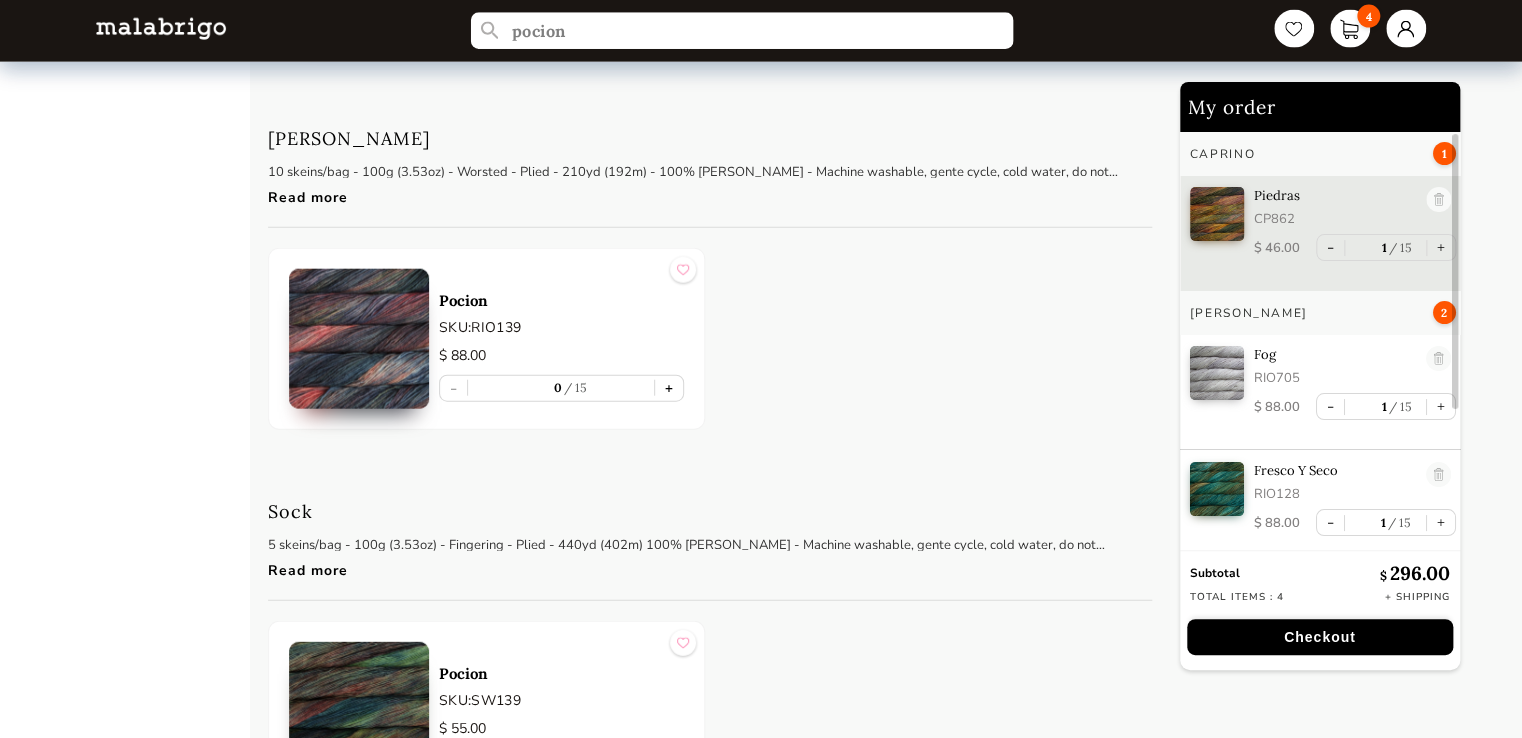 type on "pocion" 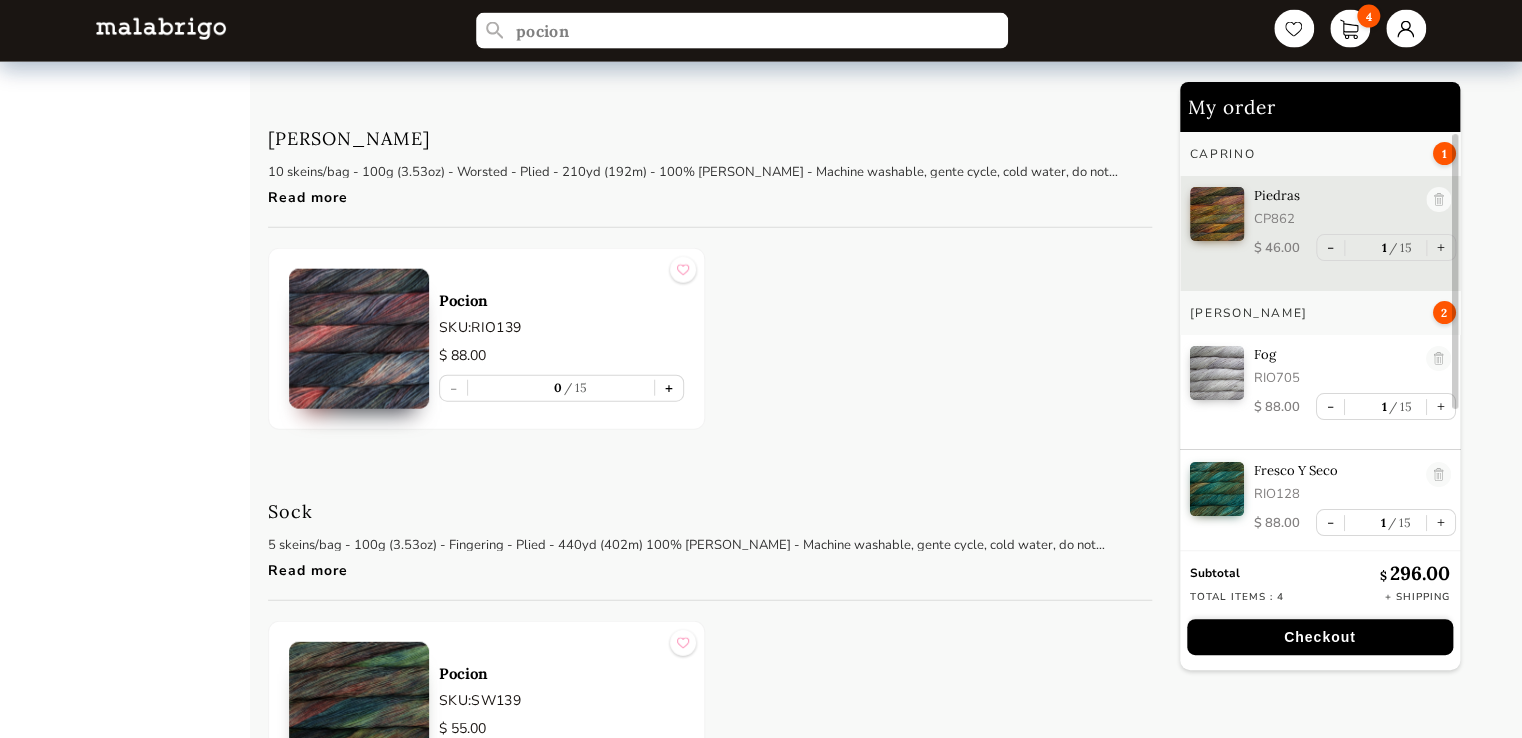 click on "+" at bounding box center [669, 388] 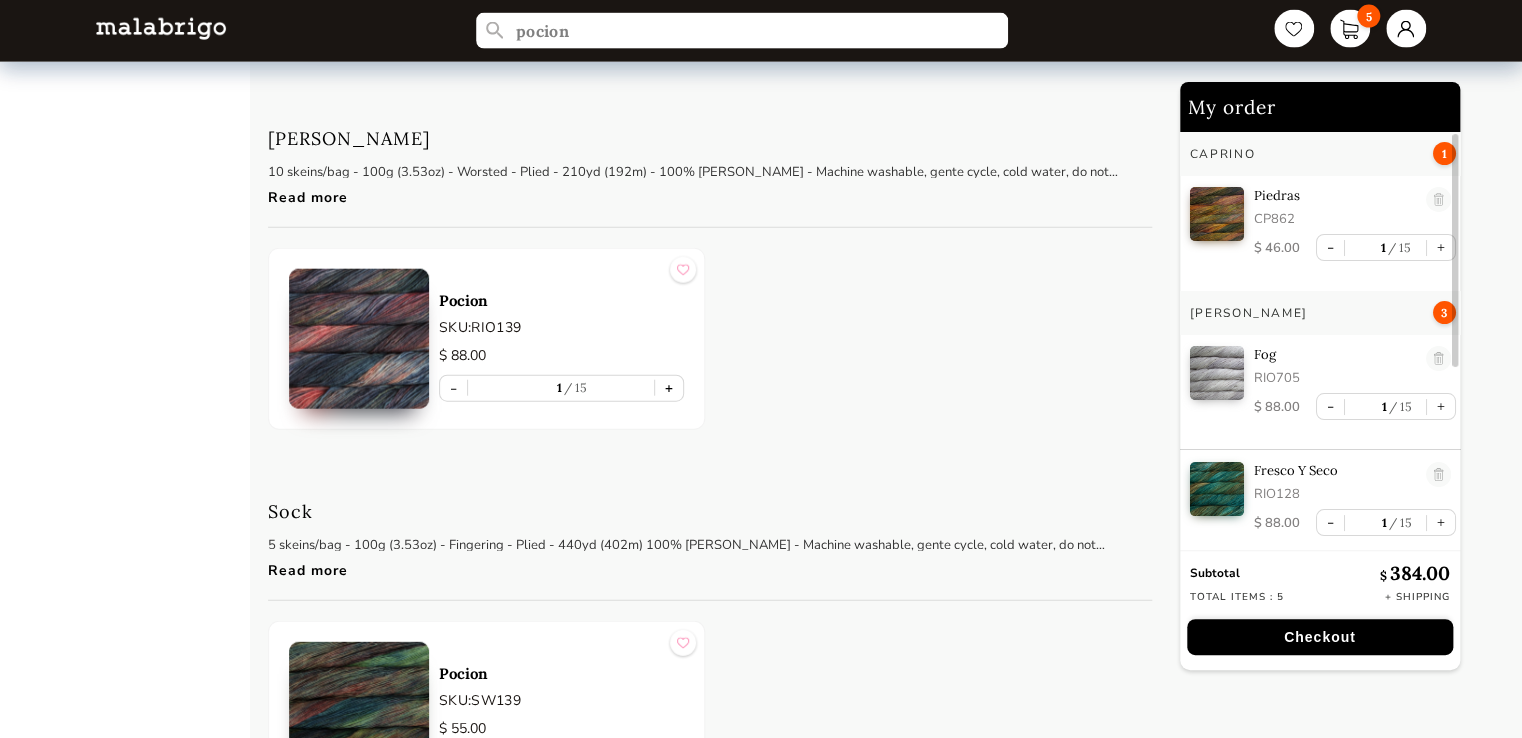 scroll, scrollTop: 72, scrollLeft: 0, axis: vertical 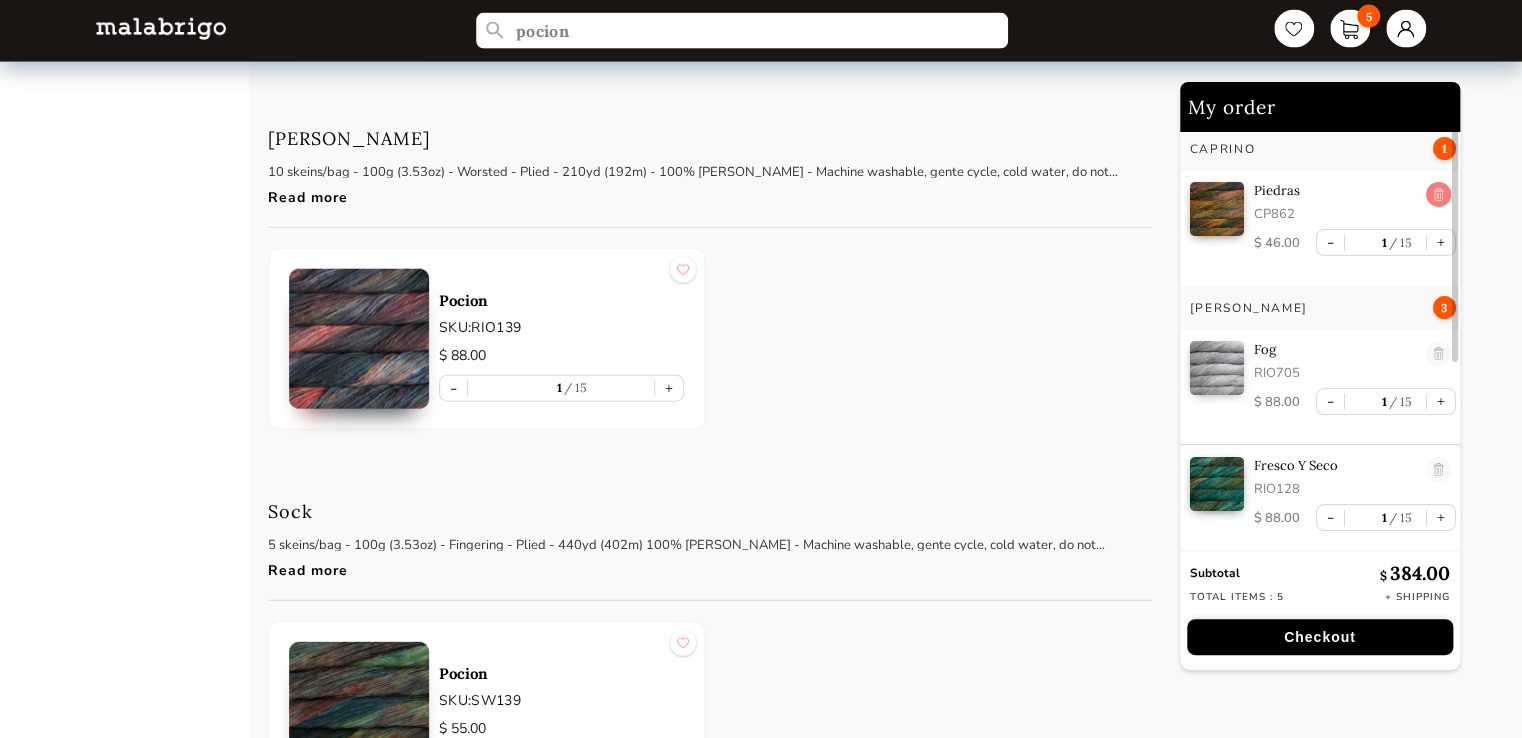 click at bounding box center [1438, 195] 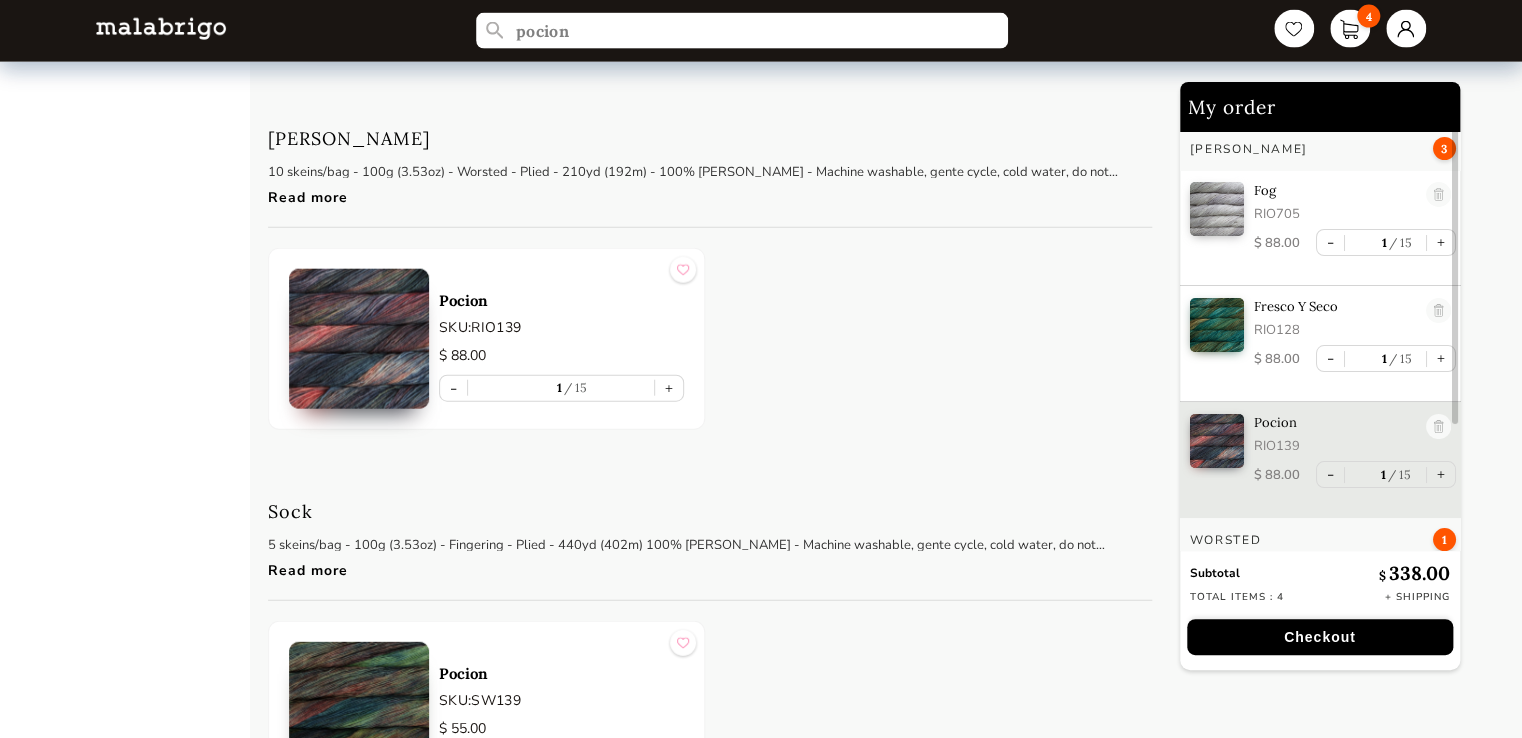 scroll, scrollTop: 0, scrollLeft: 0, axis: both 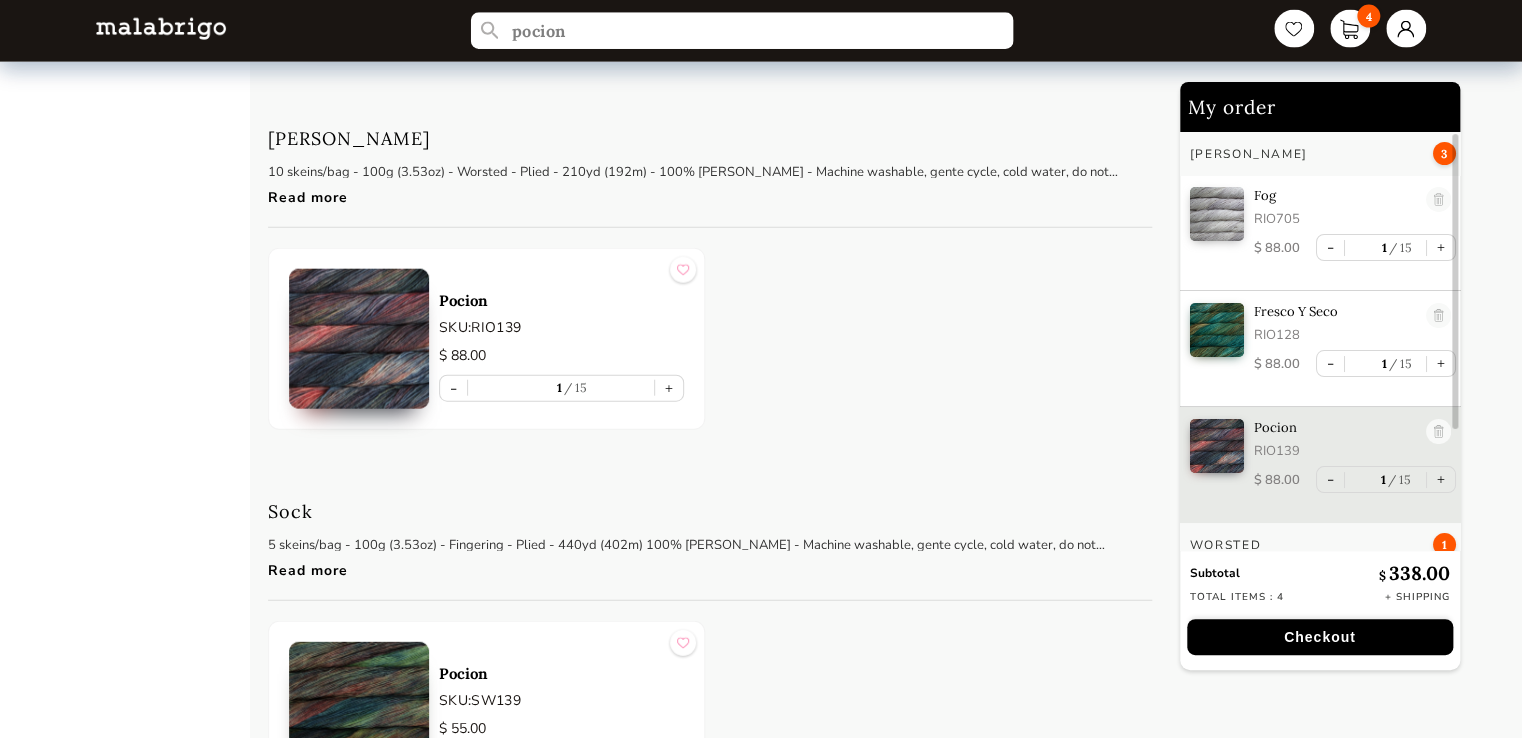 drag, startPoint x: 603, startPoint y: 35, endPoint x: 428, endPoint y: 34, distance: 175.00285 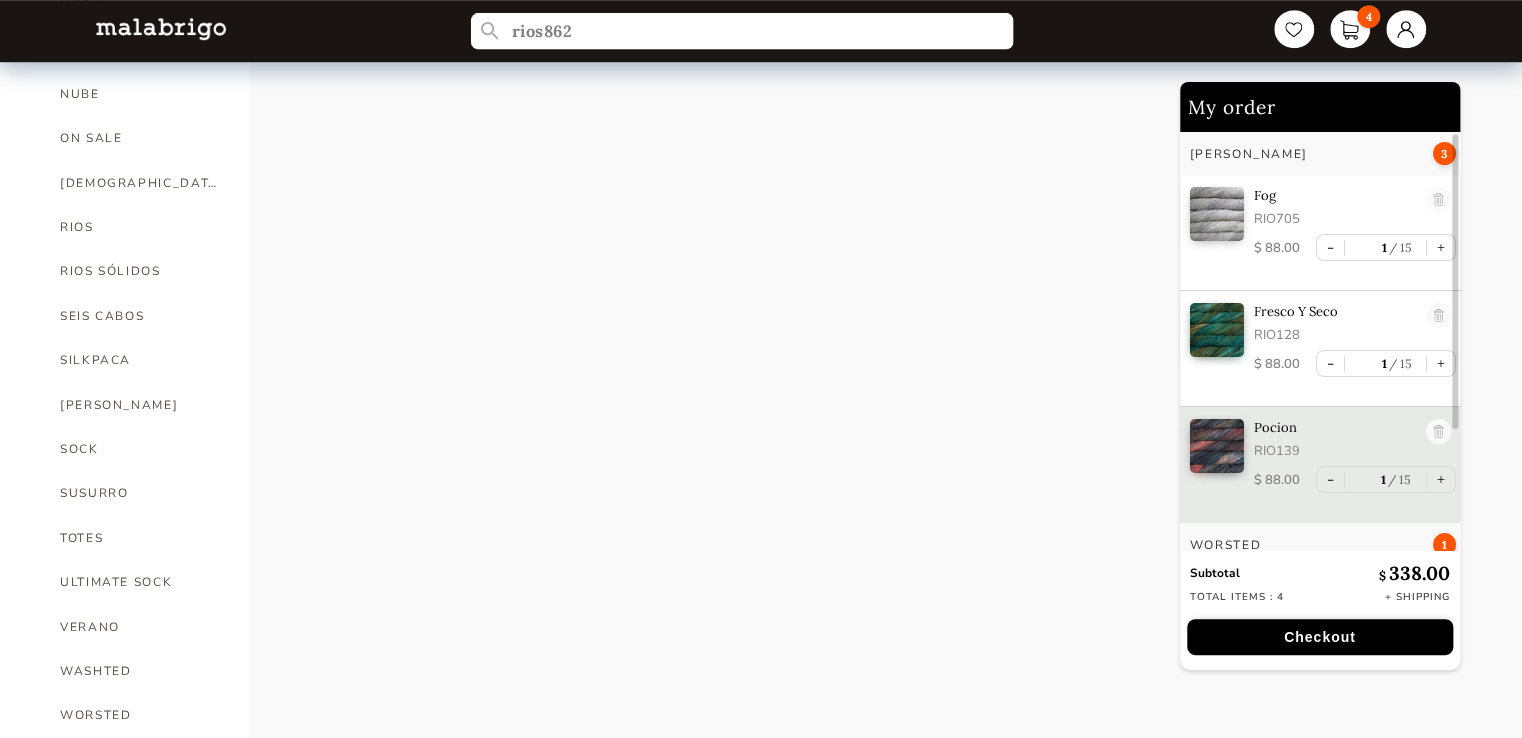 scroll, scrollTop: 744, scrollLeft: 0, axis: vertical 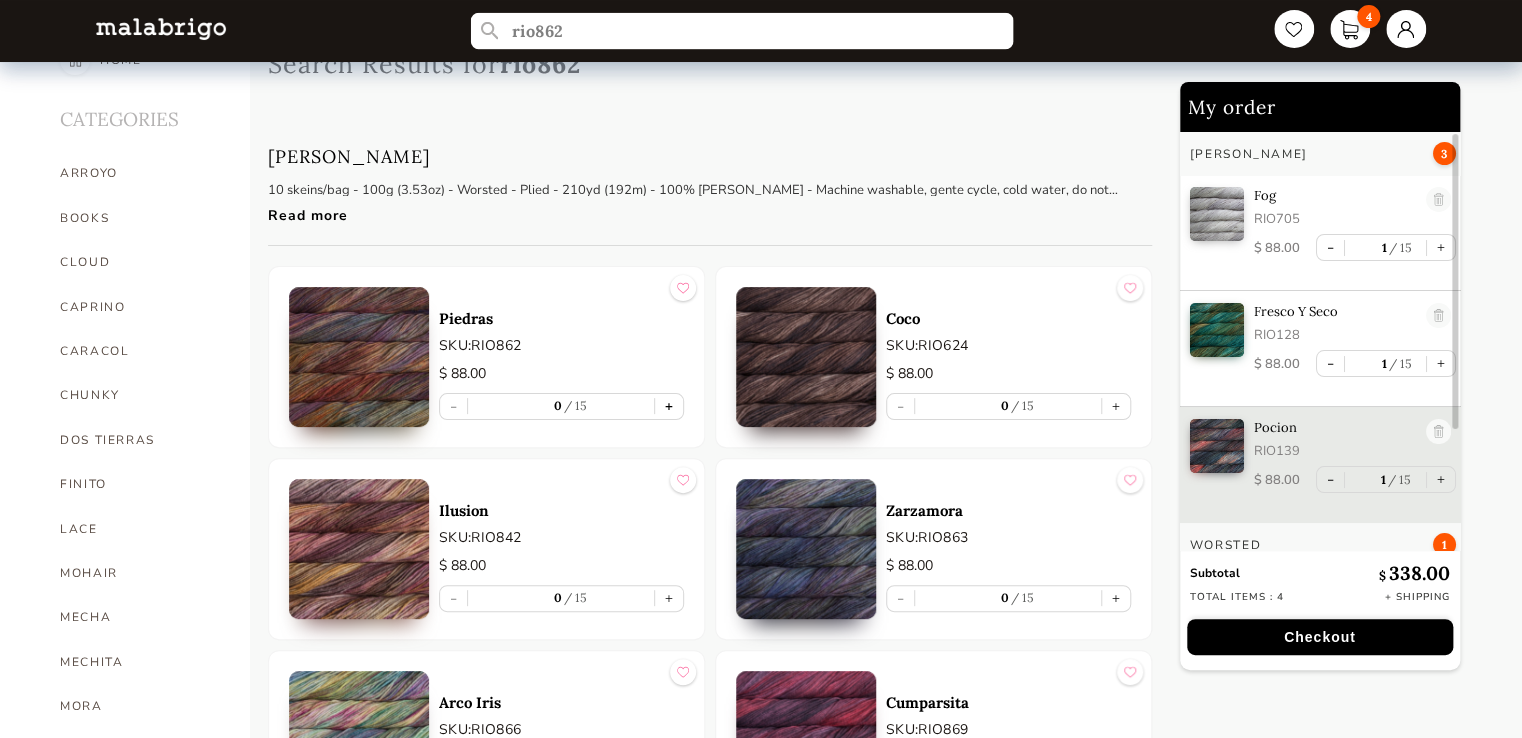 type on "rio862" 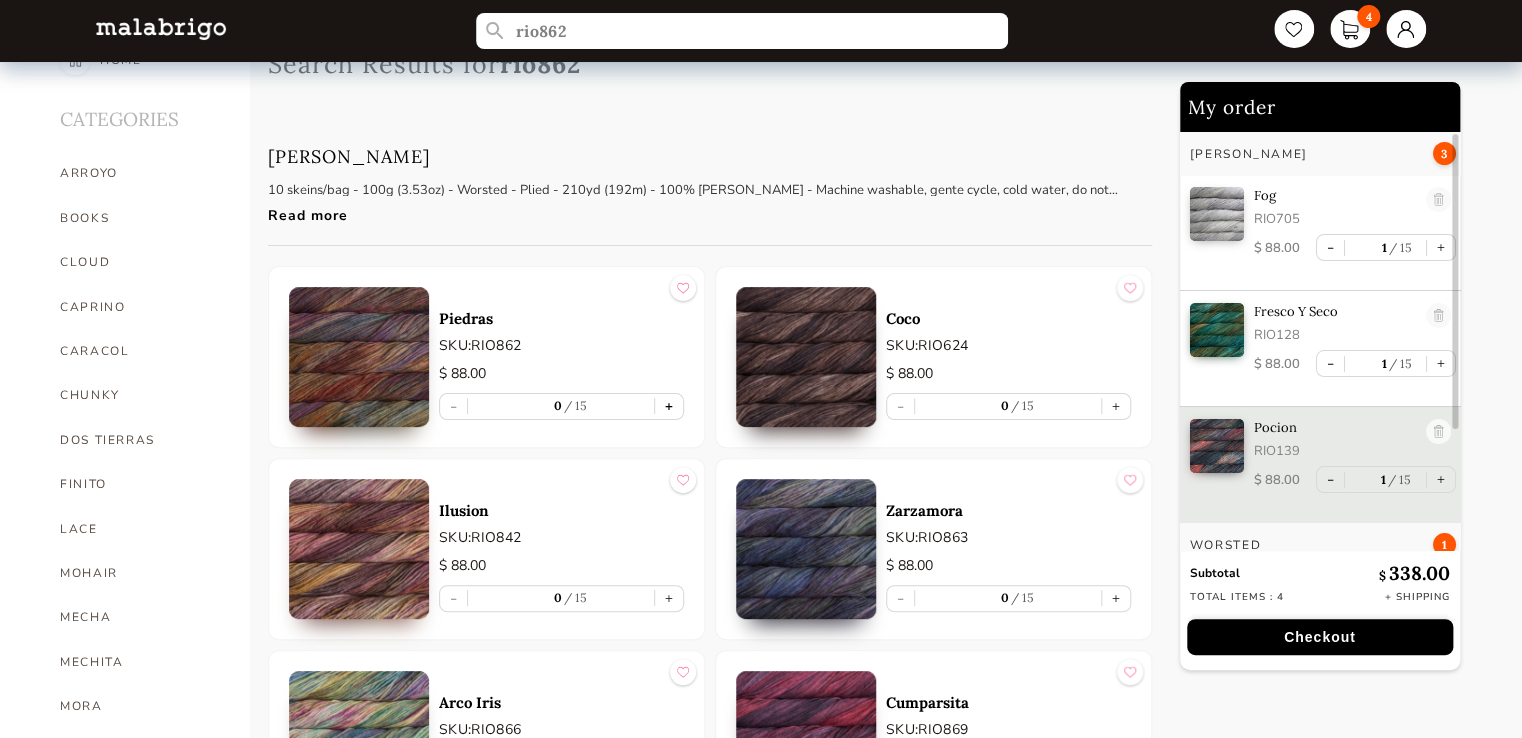 click on "+" at bounding box center (669, 406) 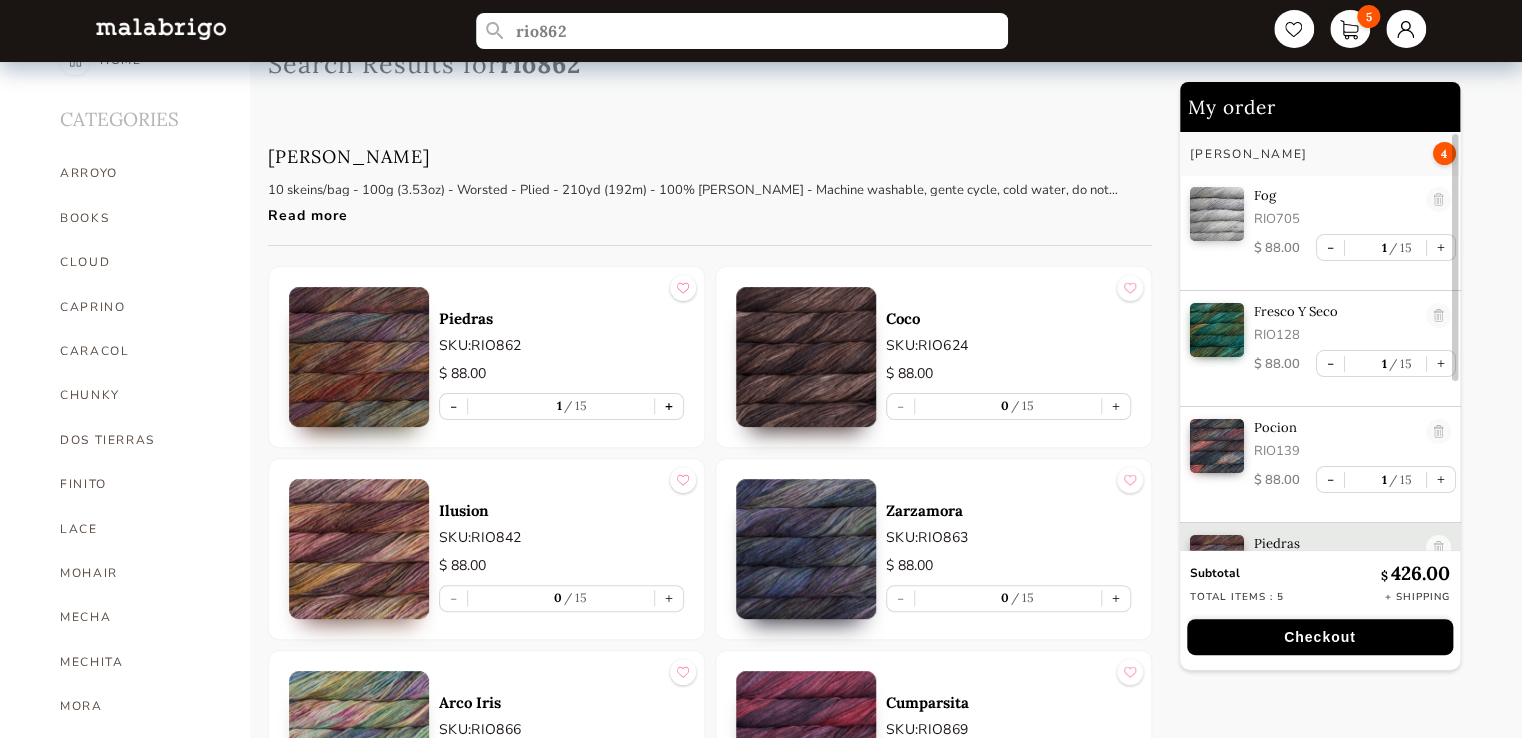 scroll, scrollTop: 59, scrollLeft: 0, axis: vertical 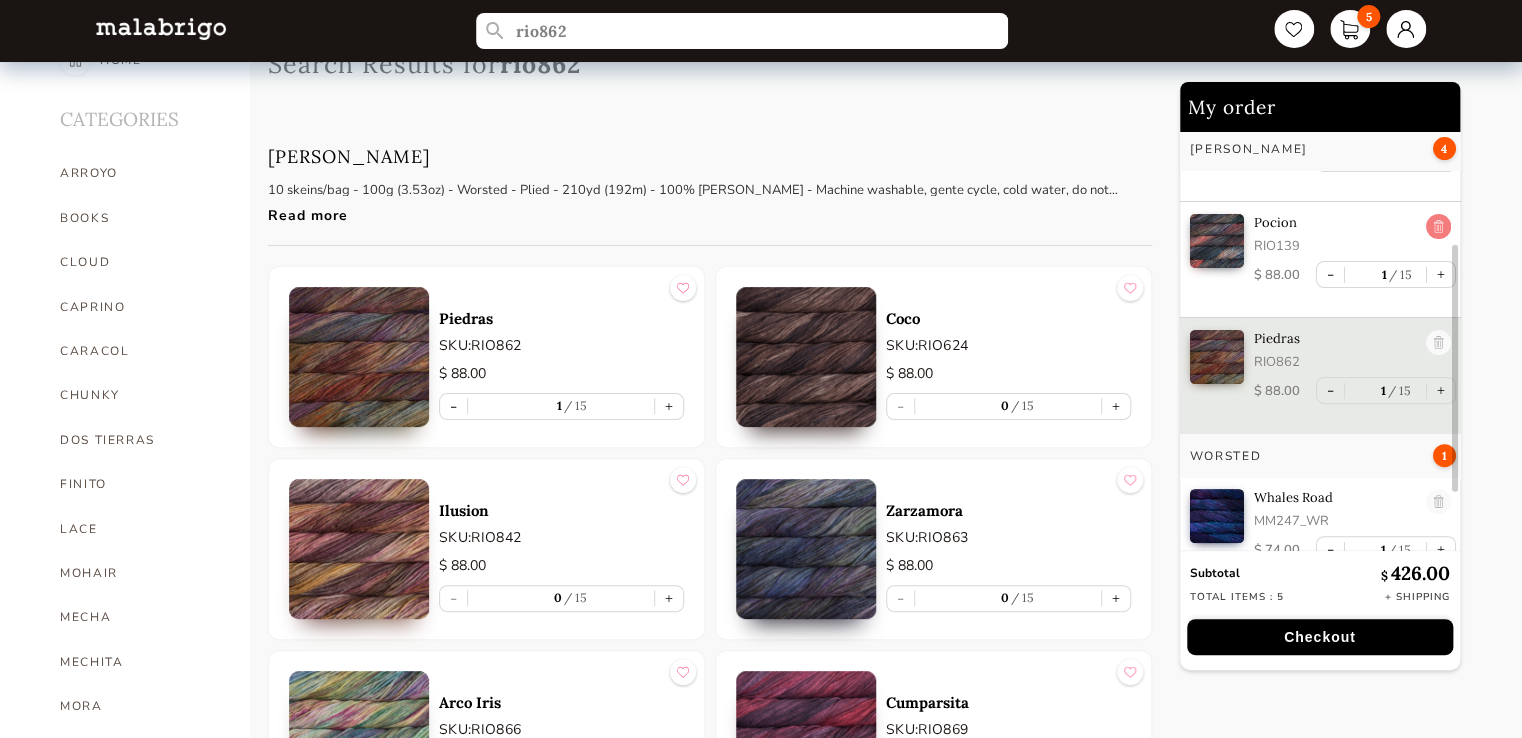 click at bounding box center (1438, 227) 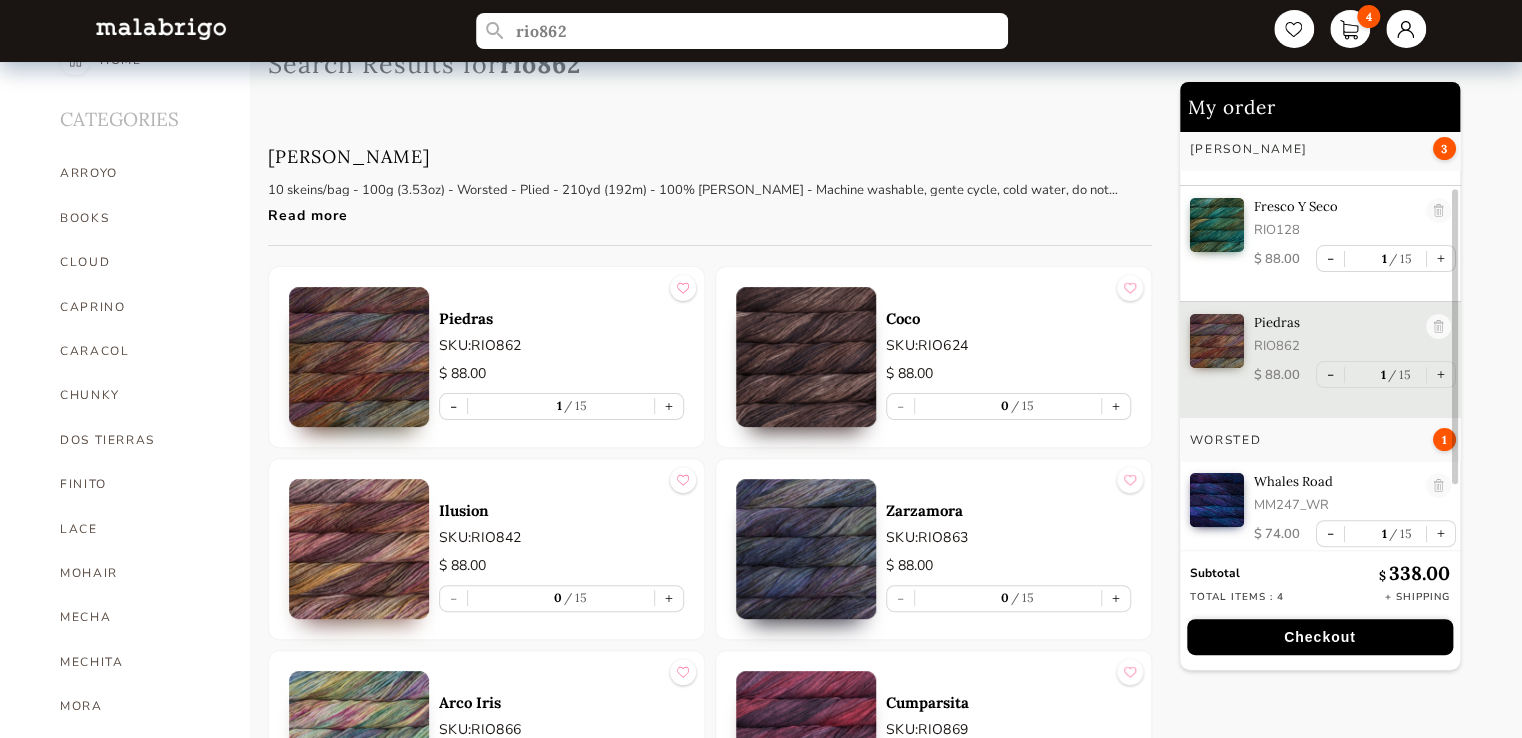 scroll, scrollTop: 0, scrollLeft: 0, axis: both 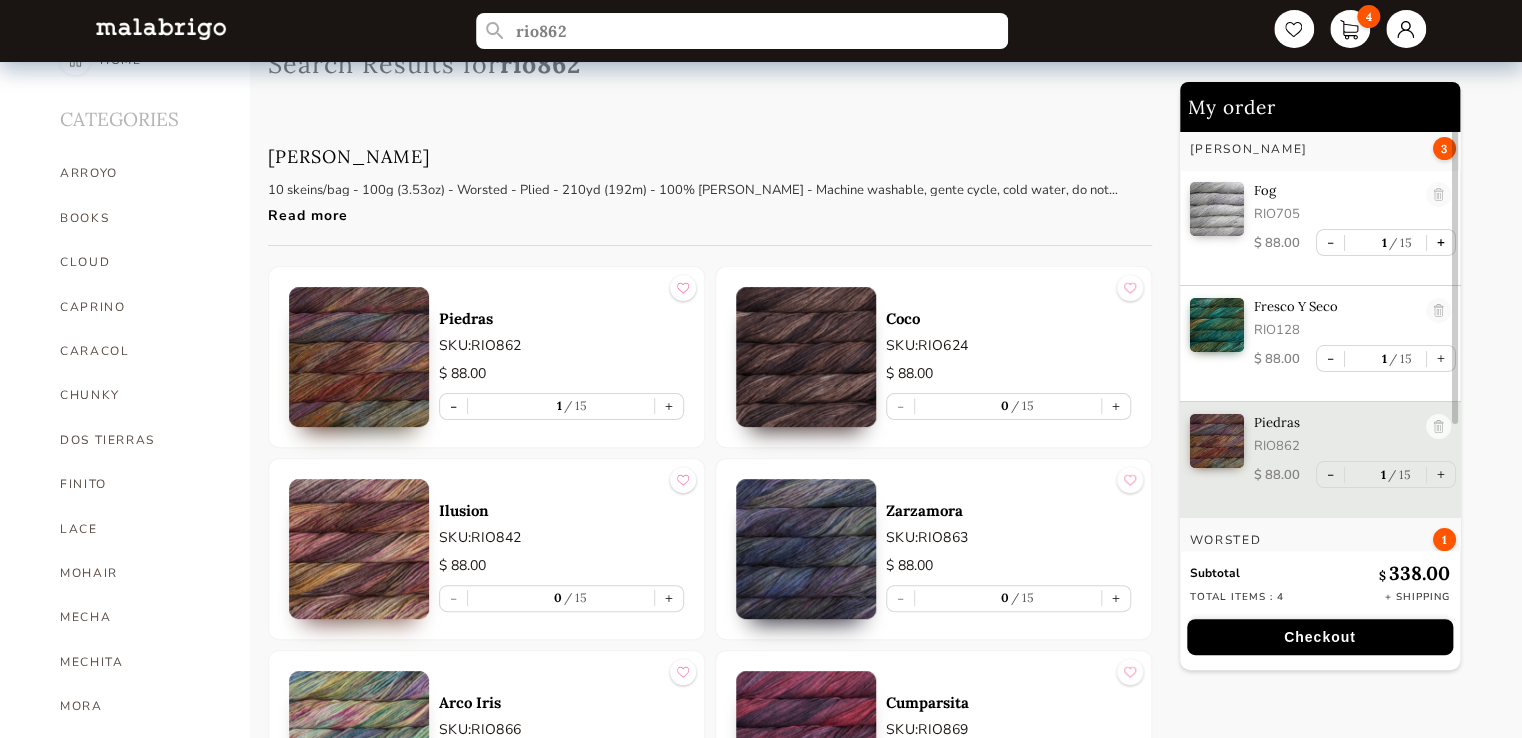 click on "+" at bounding box center (1441, 242) 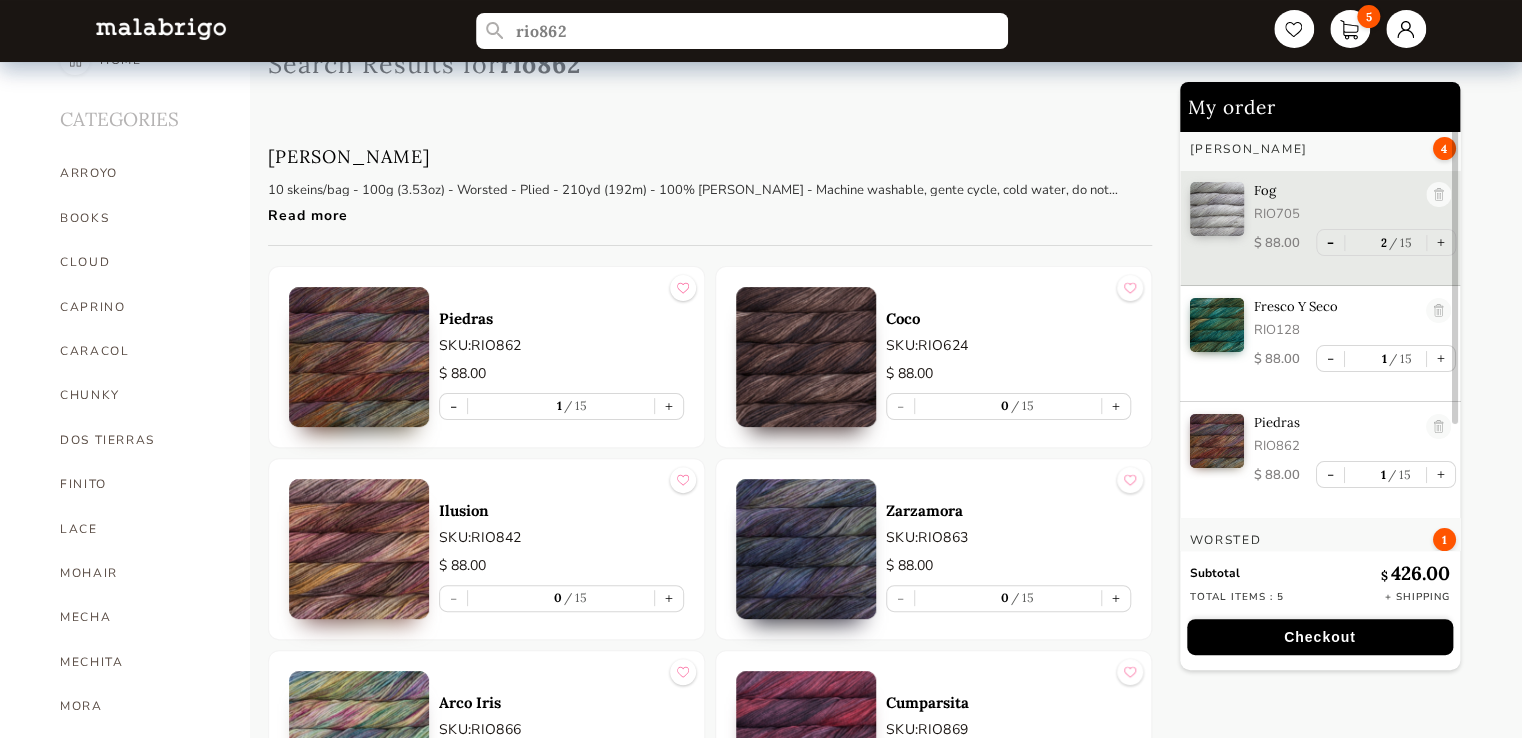 click on "-" at bounding box center (1330, 242) 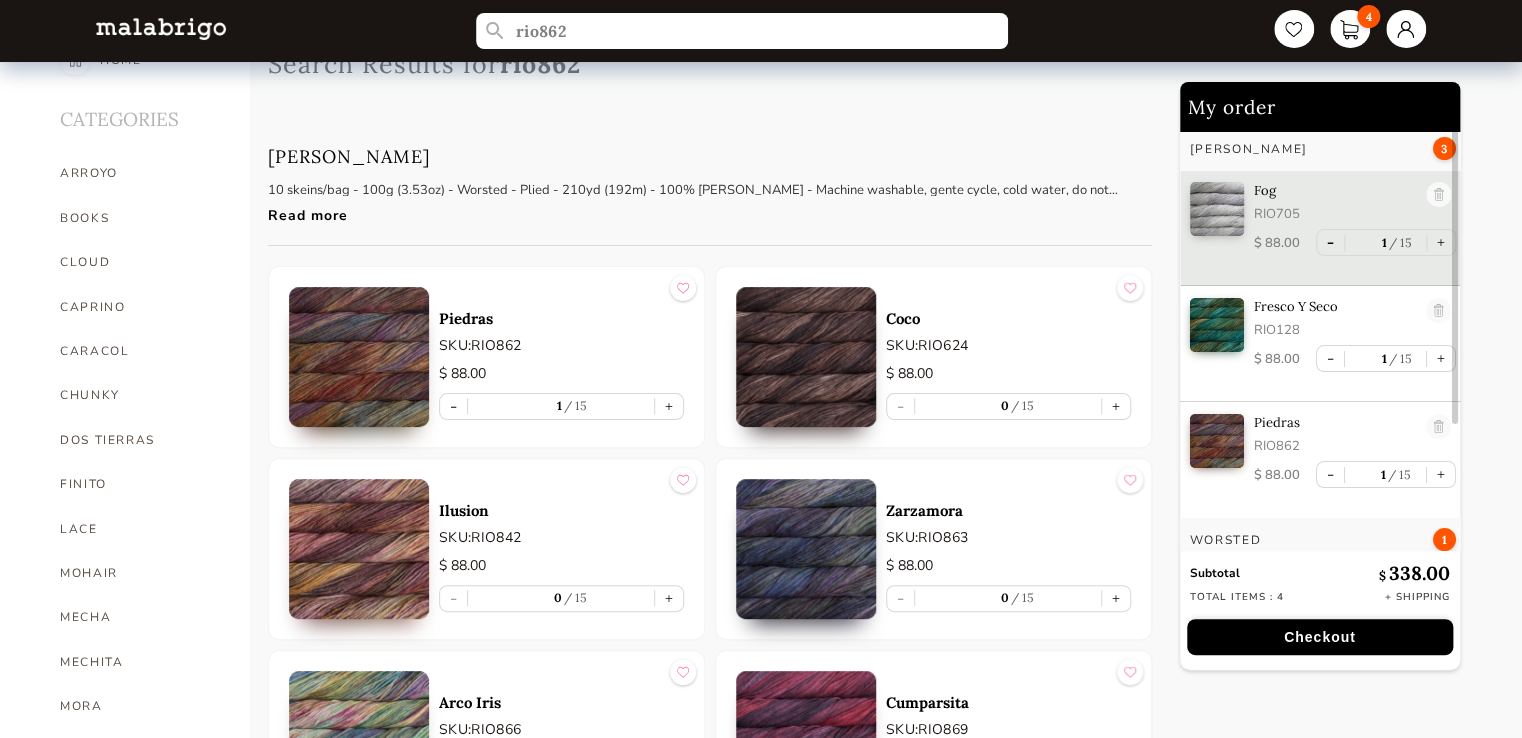 click on "-" at bounding box center [1330, 242] 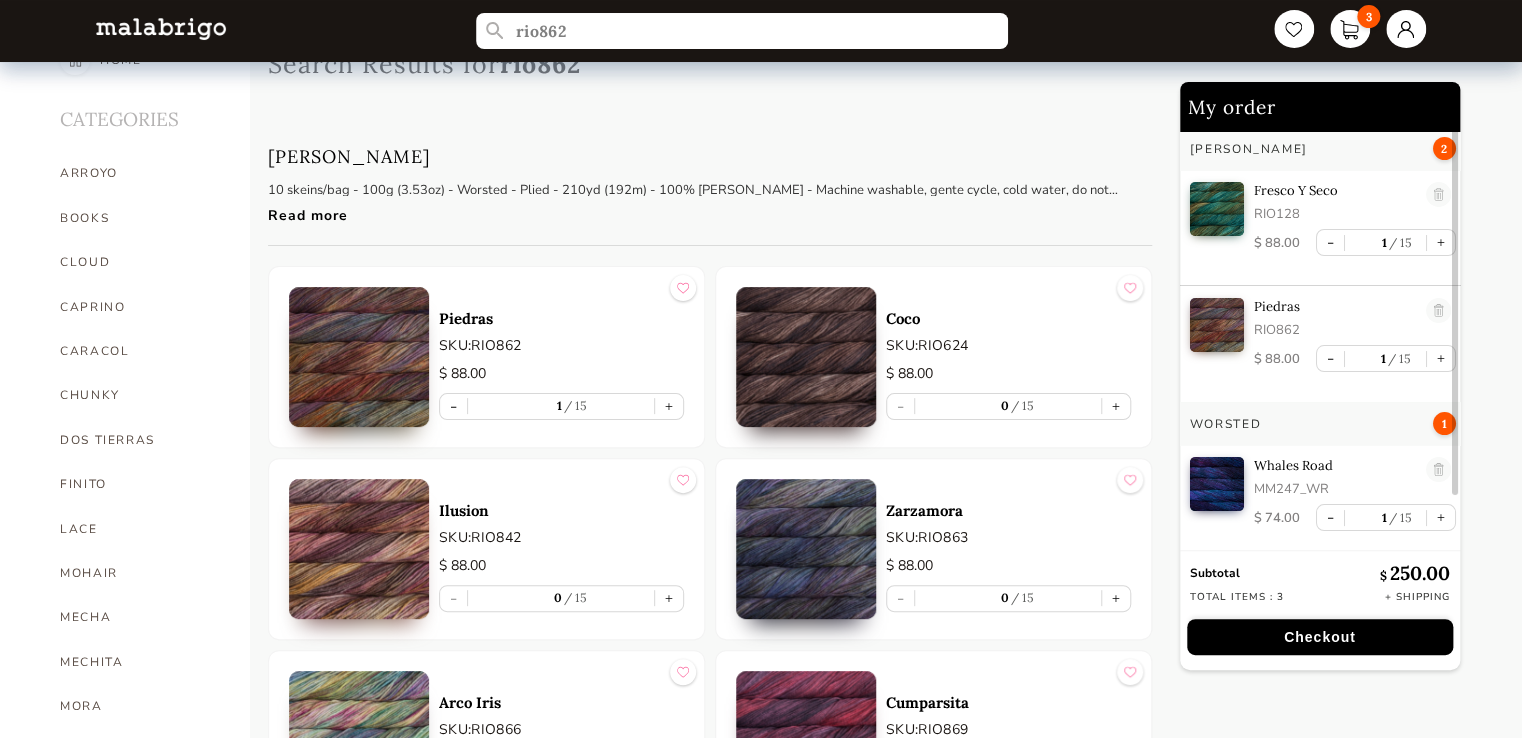scroll, scrollTop: 0, scrollLeft: 0, axis: both 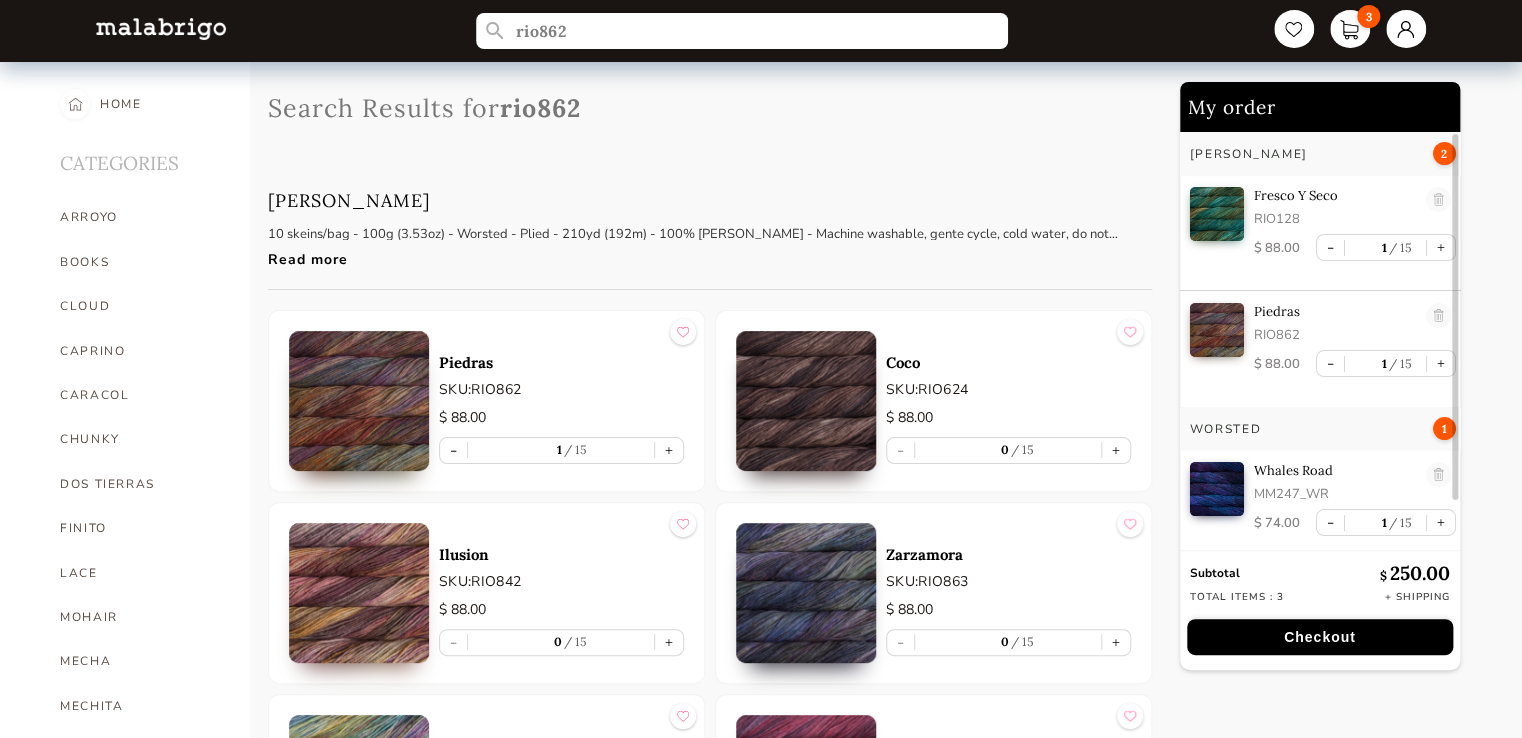 click on "Checkout" at bounding box center (1320, 637) 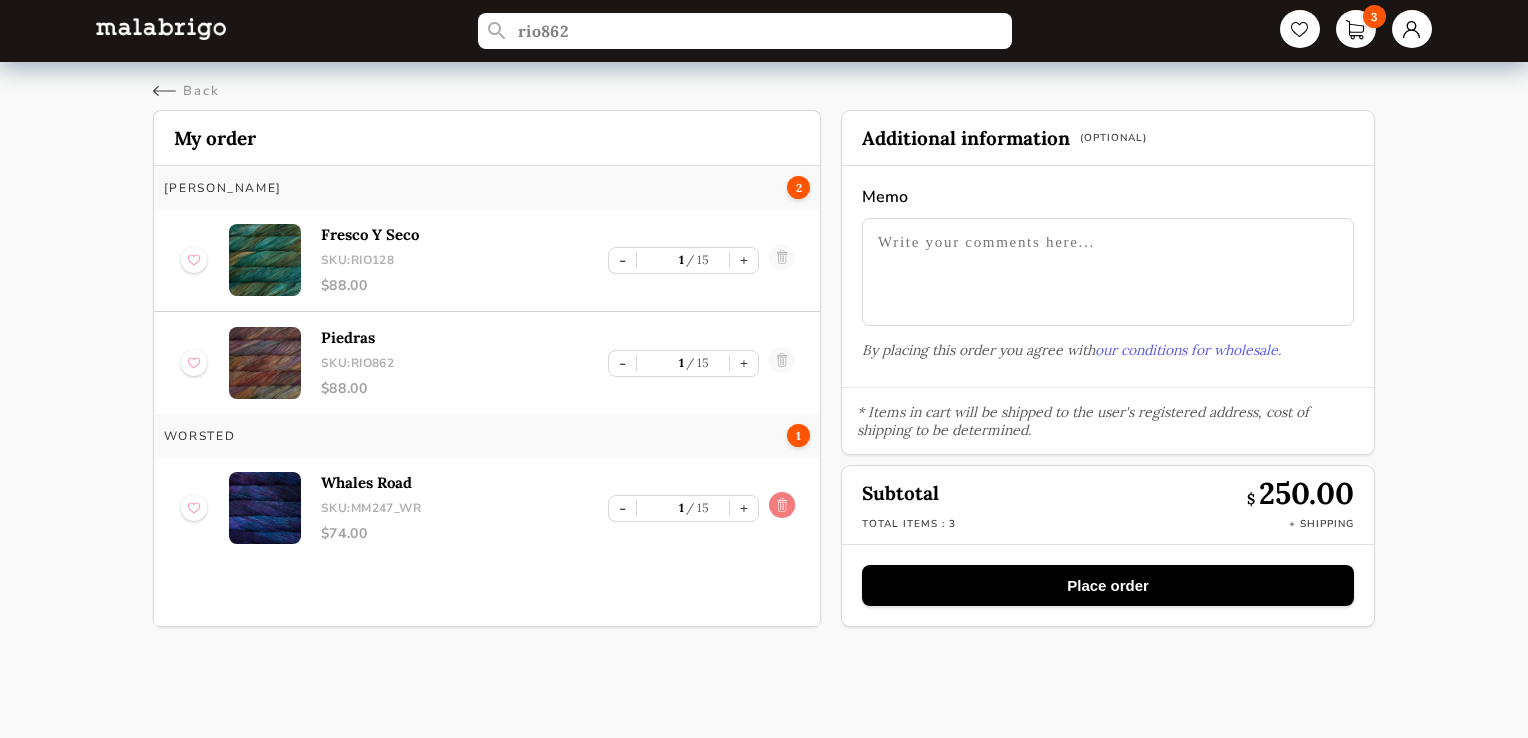 click at bounding box center [782, 508] 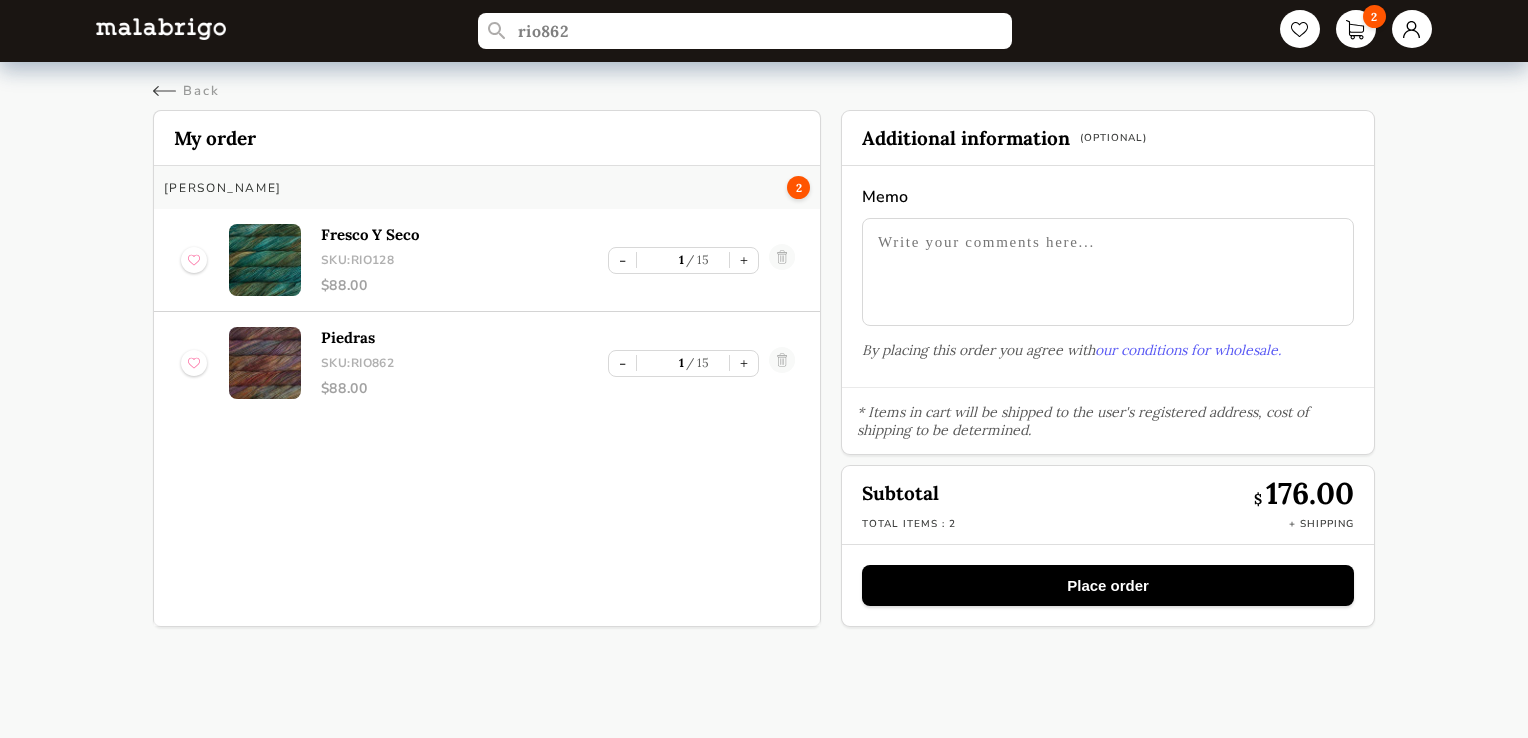 click on "Place order" at bounding box center [1108, 585] 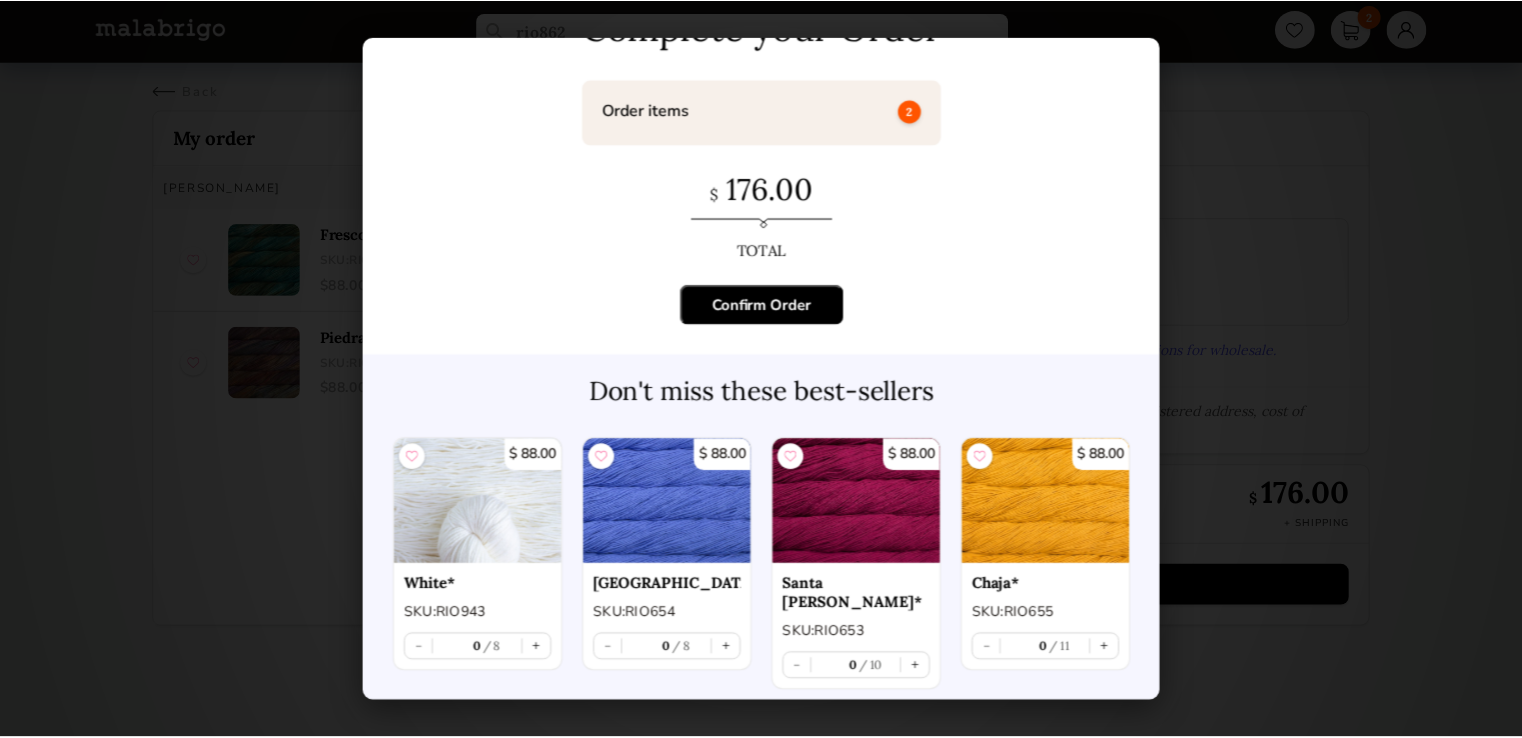 scroll, scrollTop: 0, scrollLeft: 0, axis: both 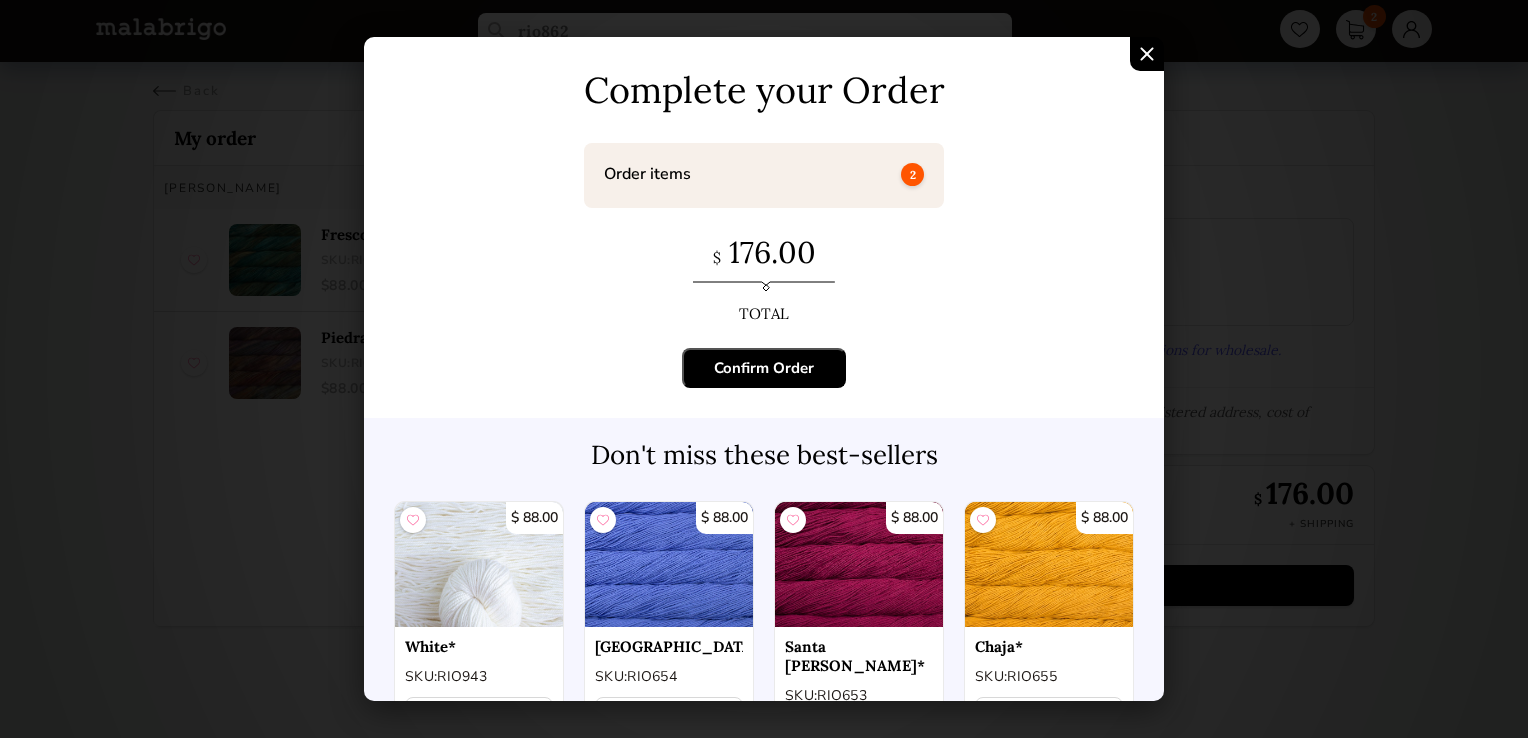 click on "Confirm Order" at bounding box center (764, 368) 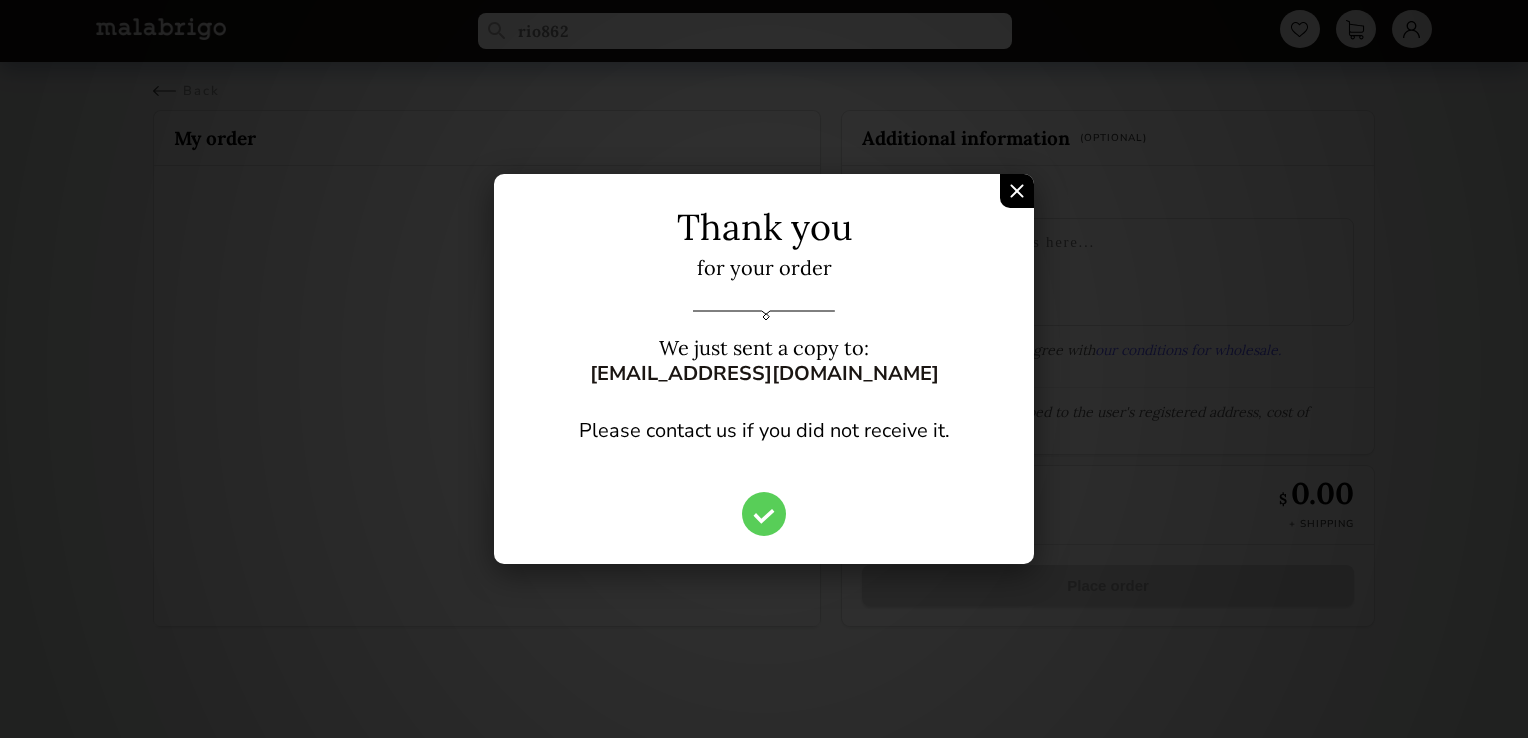 click at bounding box center (1017, 191) 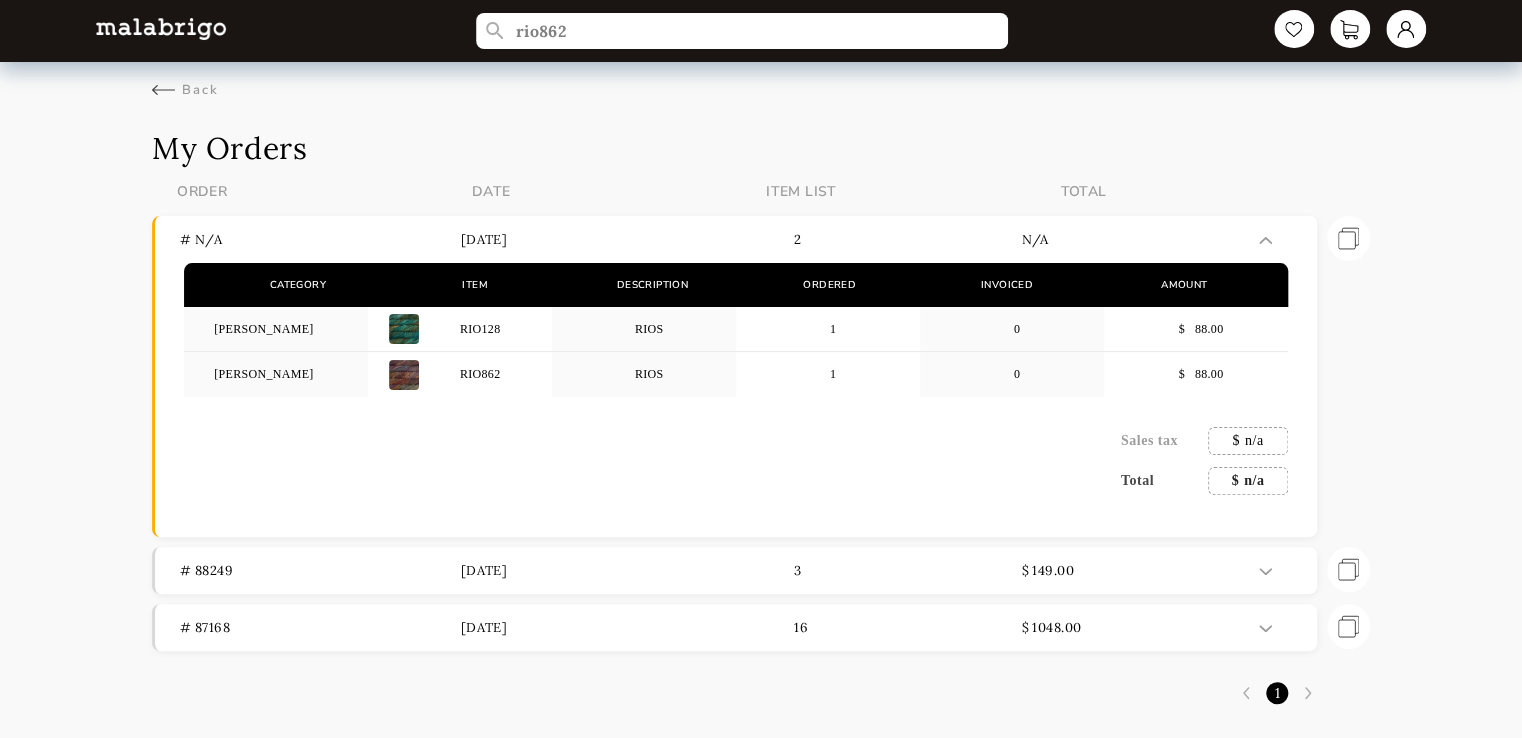 scroll, scrollTop: 0, scrollLeft: 0, axis: both 